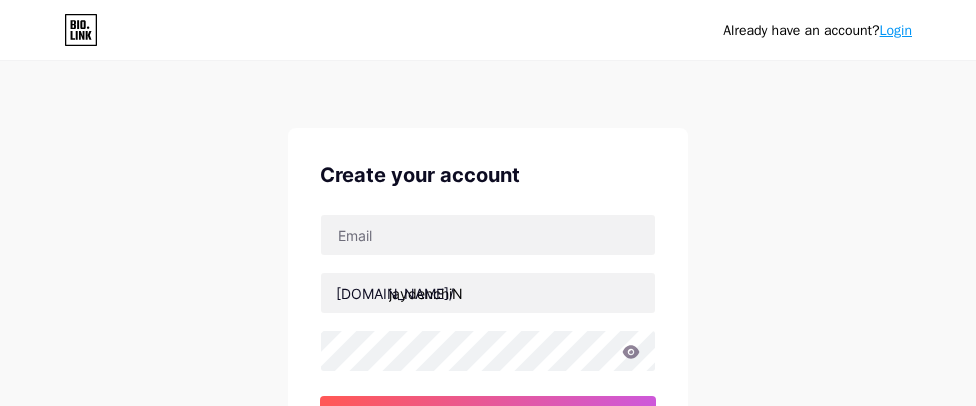 scroll, scrollTop: 66, scrollLeft: 0, axis: vertical 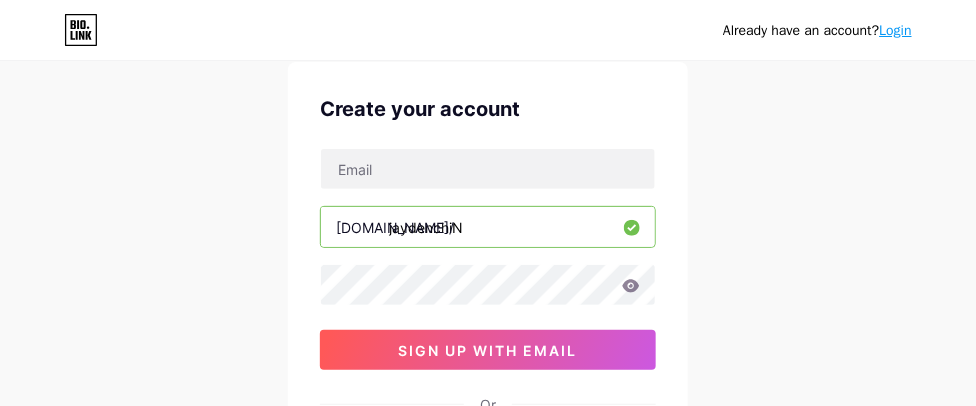 click on "jaydenchiN" at bounding box center [488, 227] 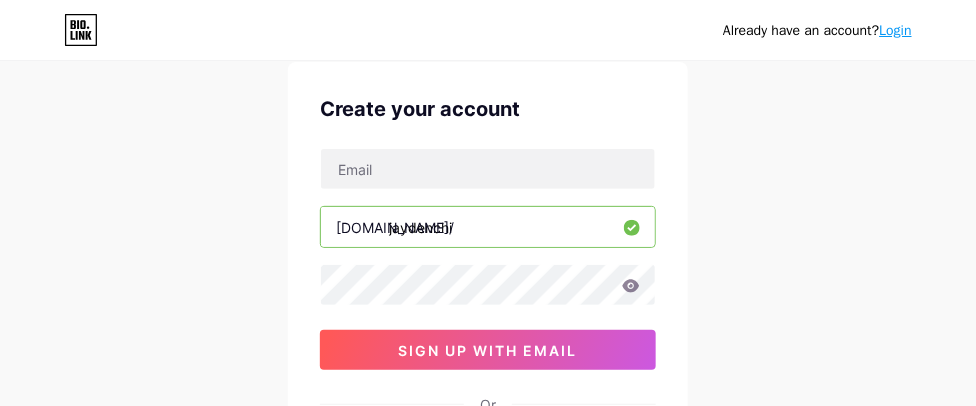 type on "jaydenchin" 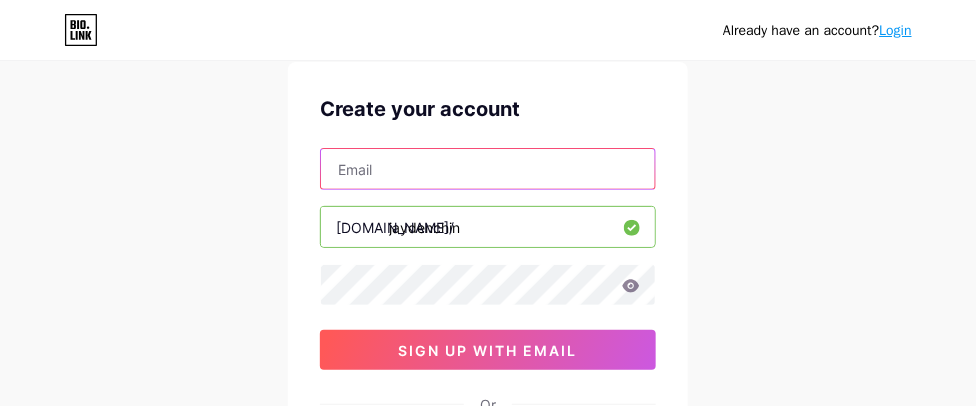 click at bounding box center (488, 169) 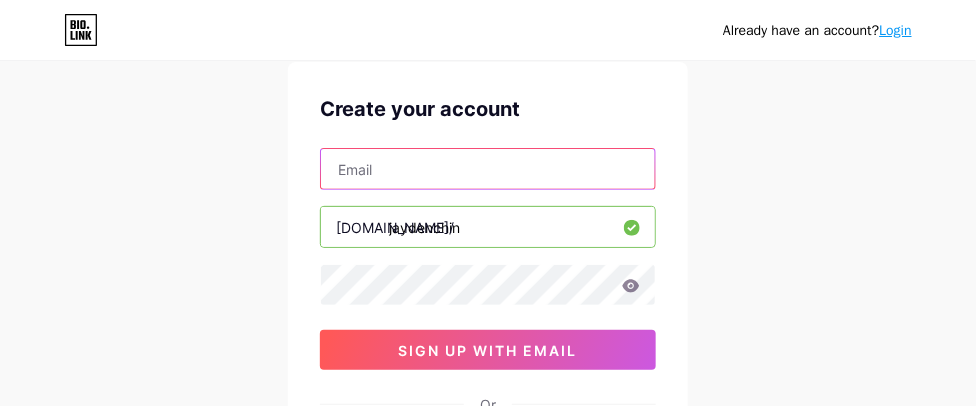 type on "C" 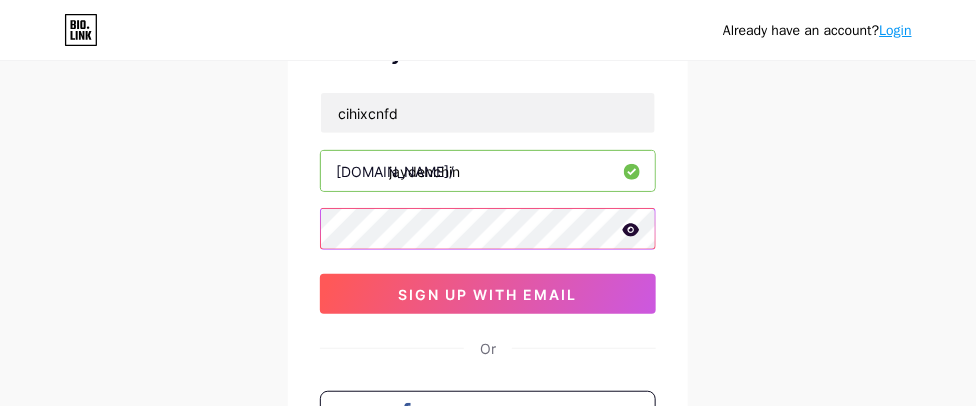 scroll, scrollTop: 100, scrollLeft: 0, axis: vertical 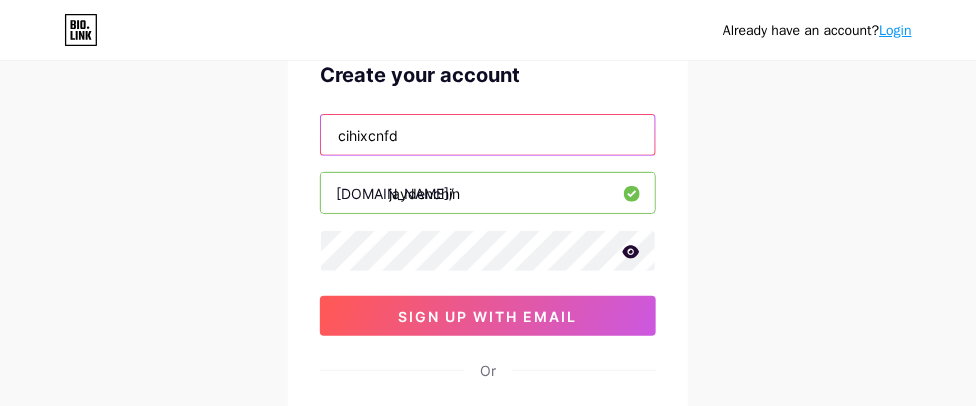 drag, startPoint x: 477, startPoint y: 124, endPoint x: 368, endPoint y: 121, distance: 109.041275 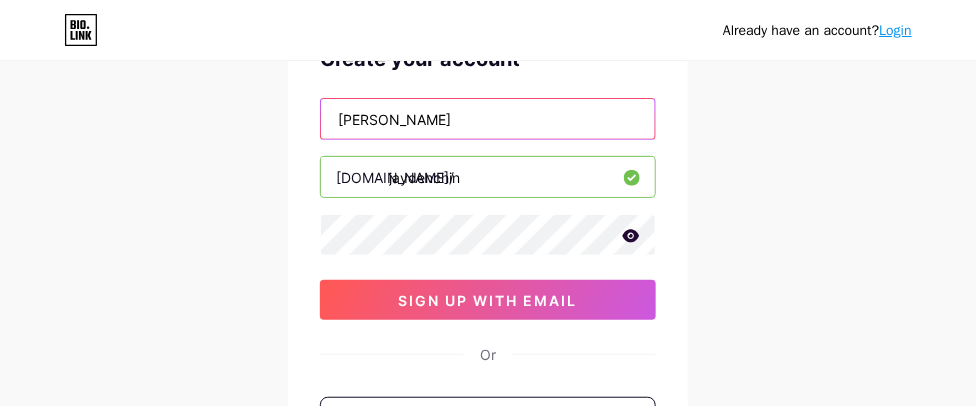 scroll, scrollTop: 133, scrollLeft: 0, axis: vertical 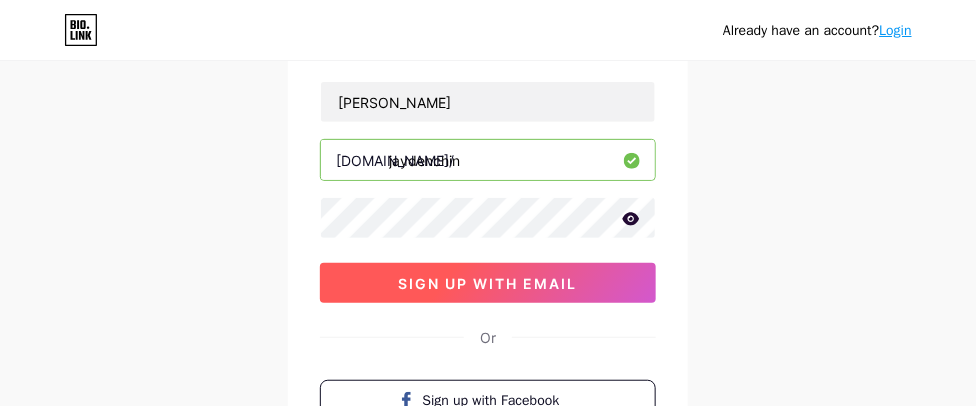 click on "sign up with email" at bounding box center [488, 283] 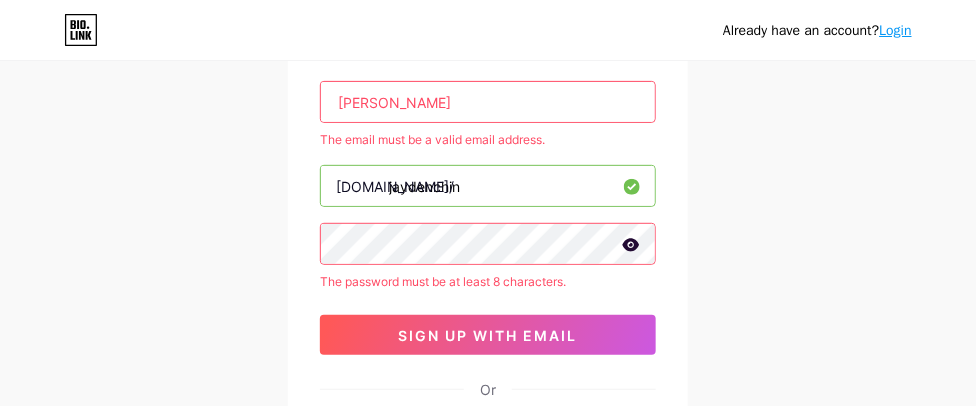 drag, startPoint x: 397, startPoint y: 98, endPoint x: 300, endPoint y: 104, distance: 97.18539 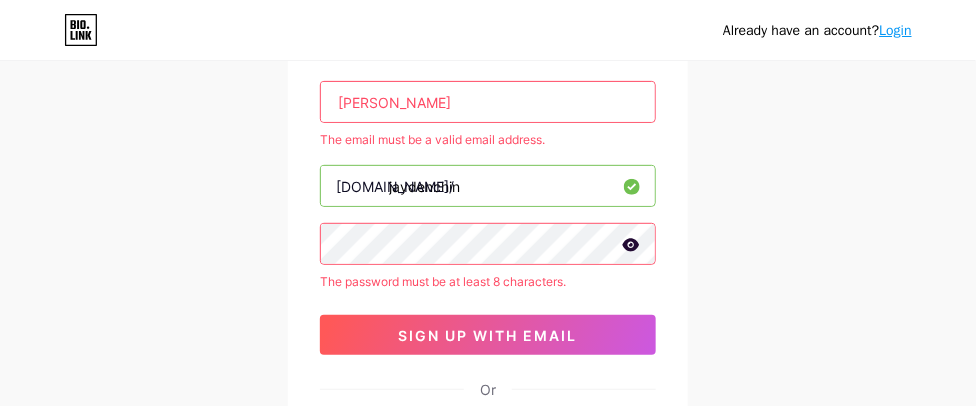click on "Create your account     [PERSON_NAME]   The email must be a valid email address.   [DOMAIN_NAME]/   [PERSON_NAME]             The password must be at least 8 characters.         sign up with email         Or       Sign up with Facebook
Sign up with Apple" at bounding box center [488, 277] 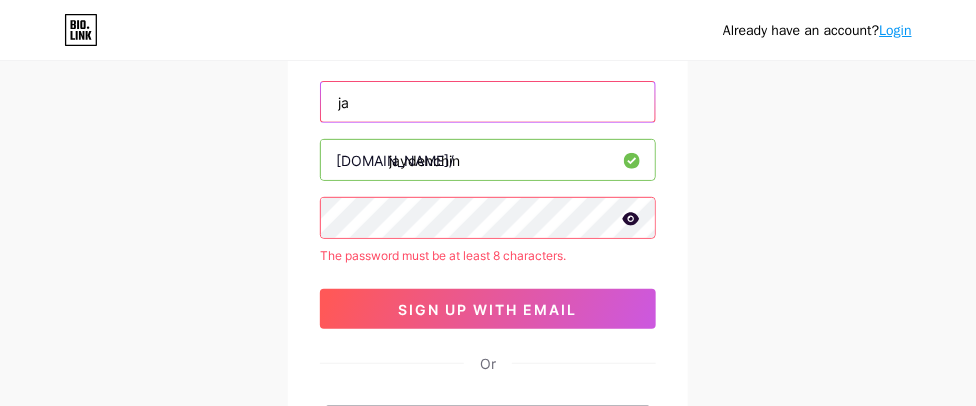 type on "j" 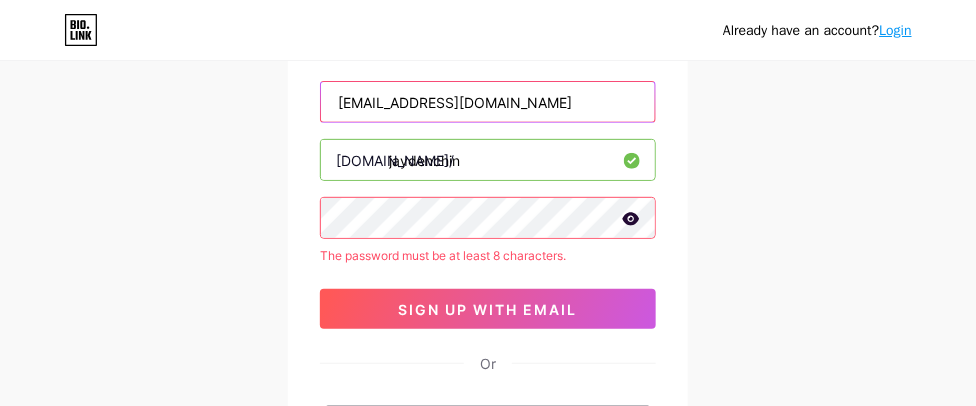 type on "[EMAIL_ADDRESS][DOMAIN_NAME]" 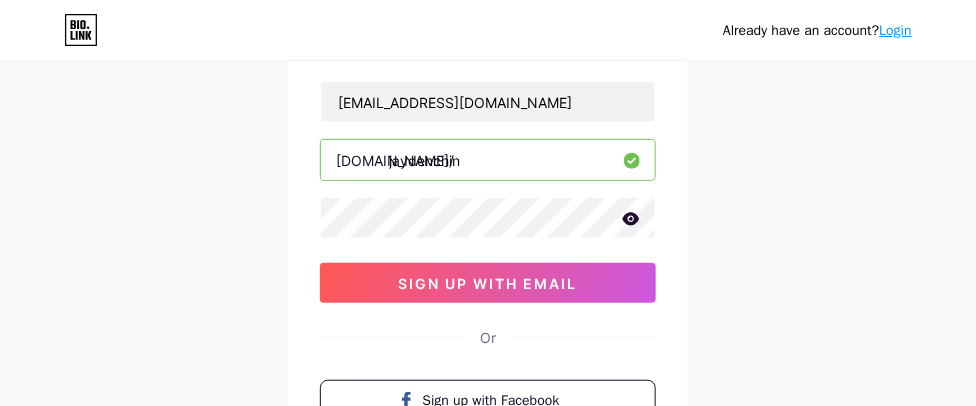 click on "[EMAIL_ADDRESS][DOMAIN_NAME]     [DOMAIN_NAME]/   [PERSON_NAME]                     sign up with email" at bounding box center (488, 192) 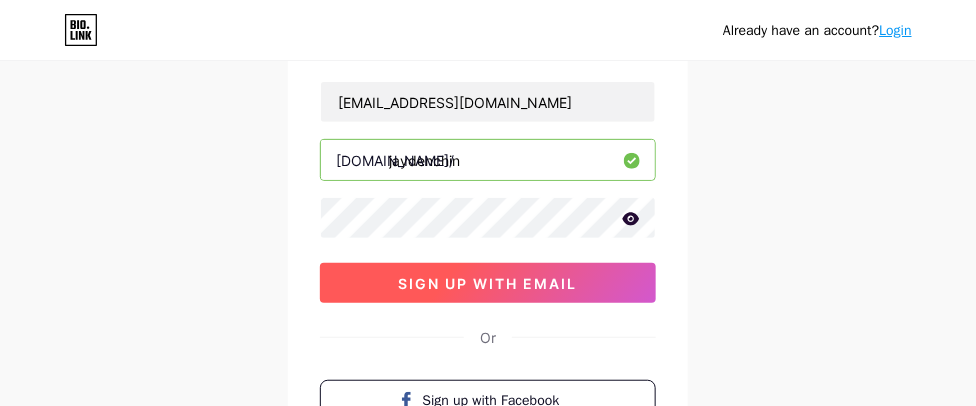 click on "sign up with email" at bounding box center [488, 283] 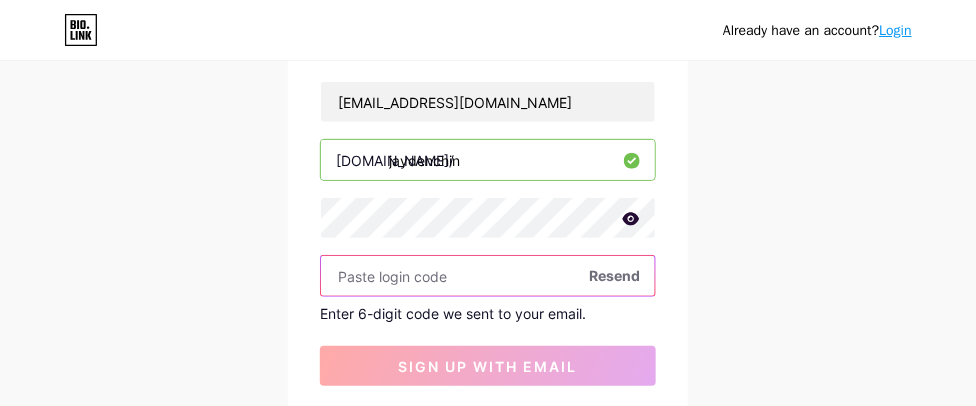 click at bounding box center (488, 276) 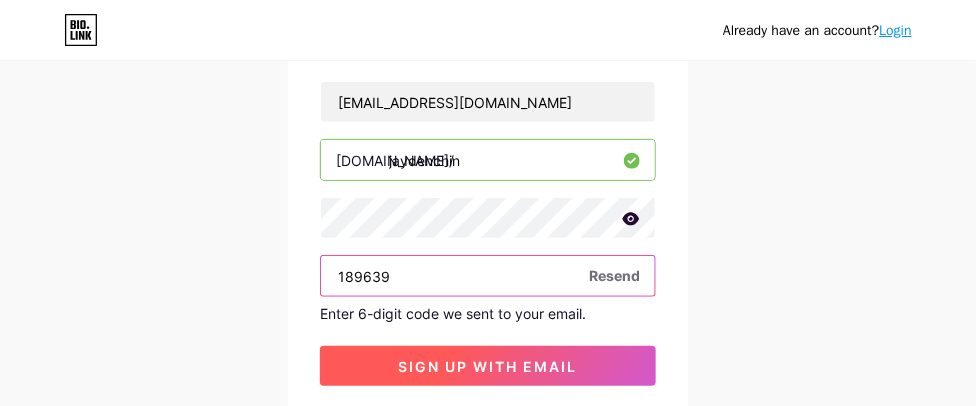 type on "189639" 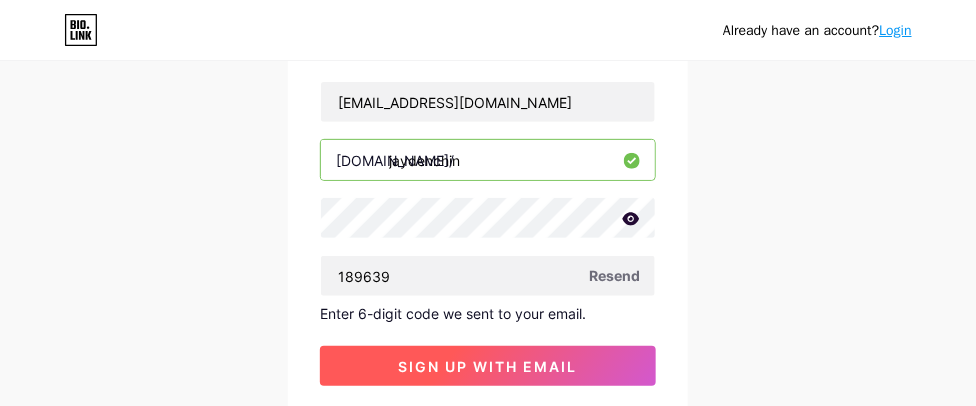 click on "sign up with email" at bounding box center [488, 366] 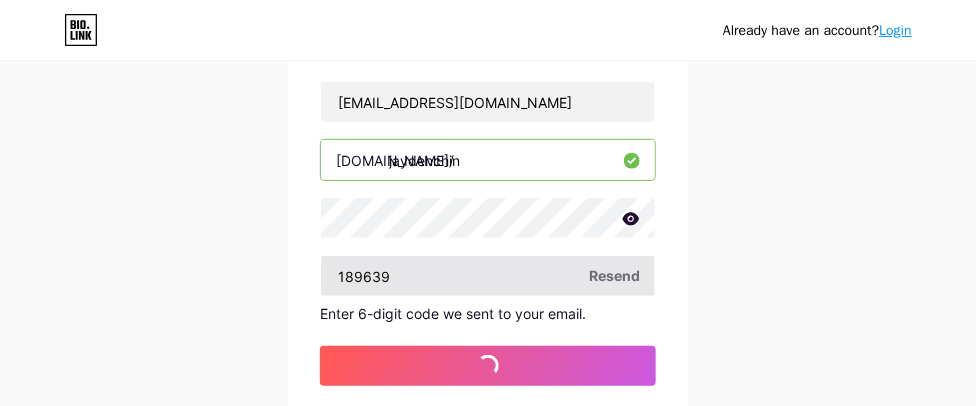 scroll, scrollTop: 0, scrollLeft: 0, axis: both 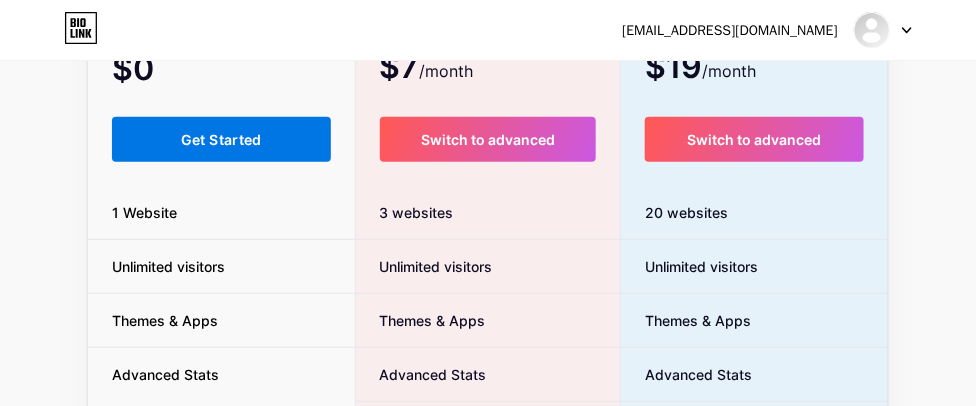 click on "Get Started" at bounding box center (221, 139) 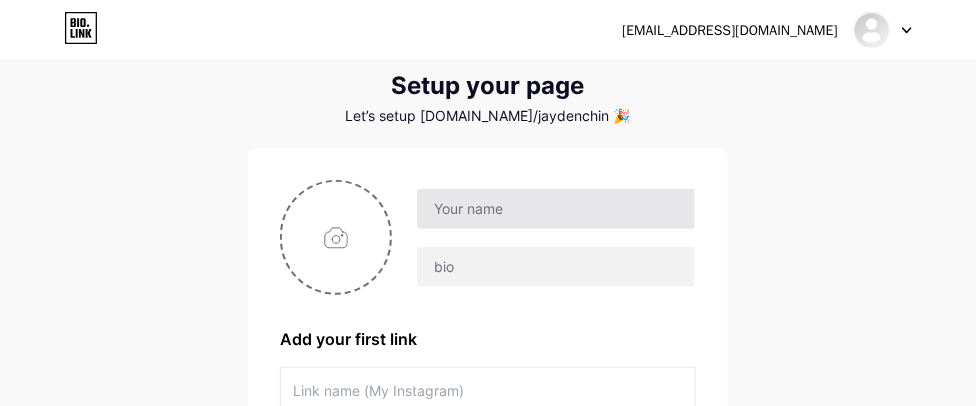 scroll, scrollTop: 66, scrollLeft: 0, axis: vertical 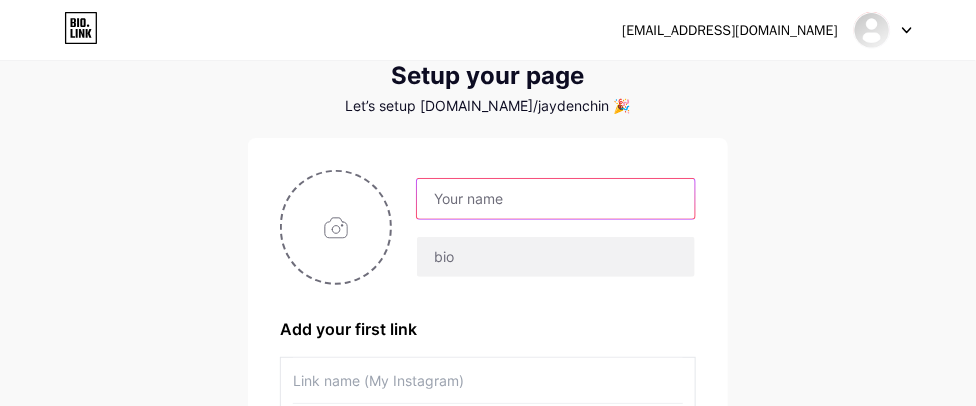 click at bounding box center [556, 199] 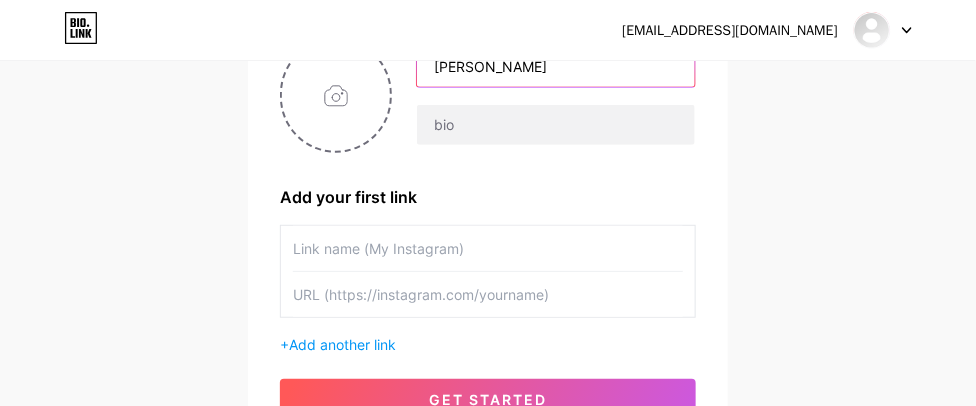 scroll, scrollTop: 199, scrollLeft: 0, axis: vertical 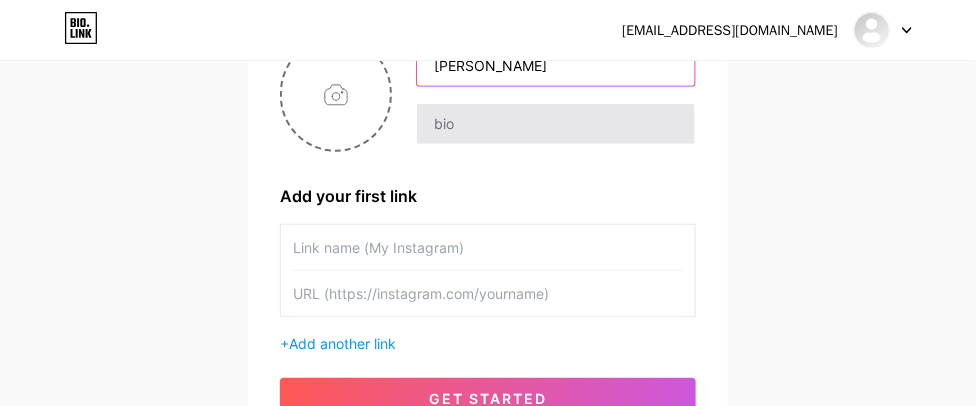 type on "[PERSON_NAME]" 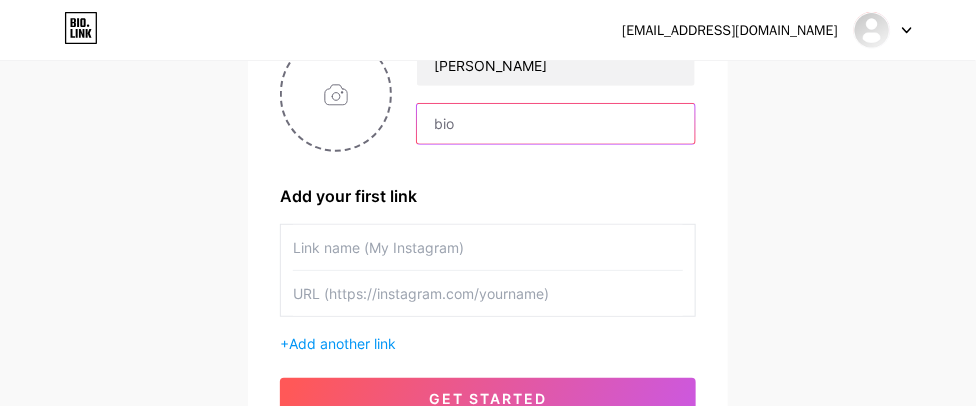 click at bounding box center (556, 124) 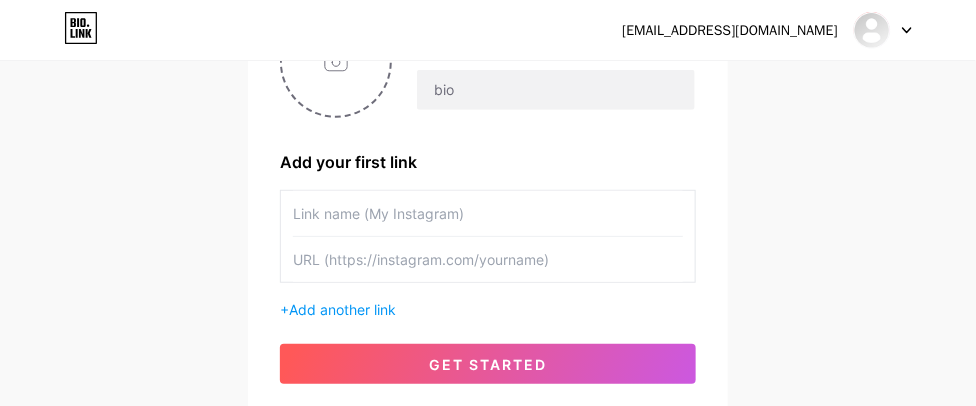 click at bounding box center [488, 213] 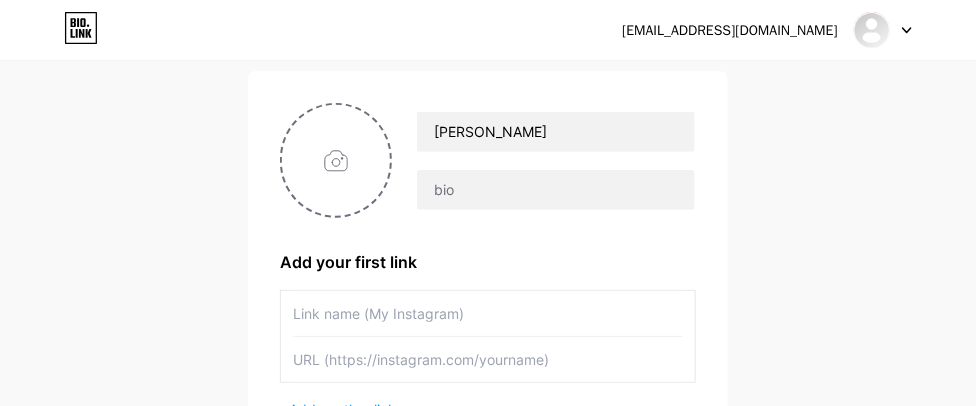 scroll, scrollTop: 133, scrollLeft: 0, axis: vertical 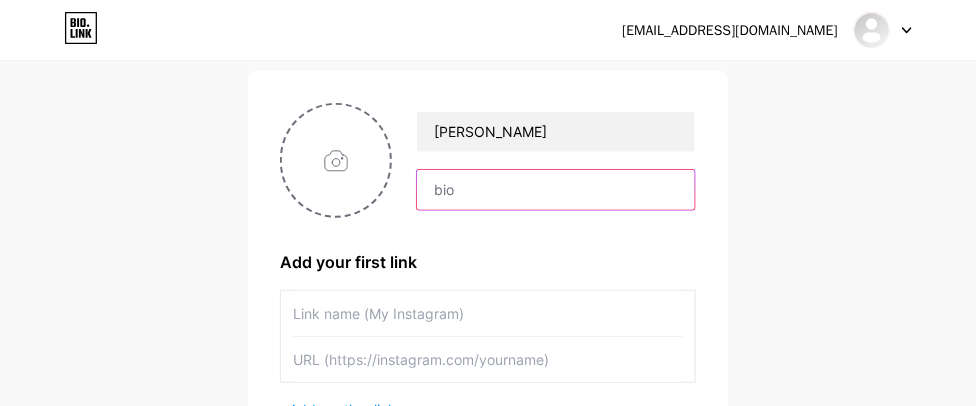 click at bounding box center (556, 190) 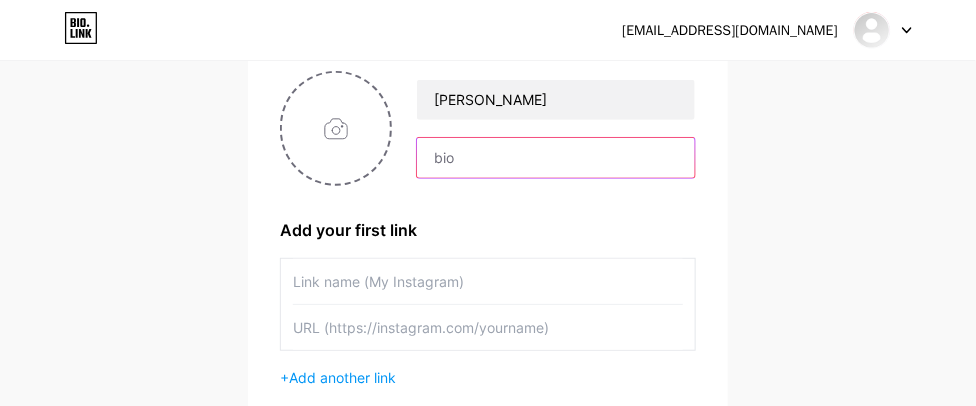 scroll, scrollTop: 166, scrollLeft: 0, axis: vertical 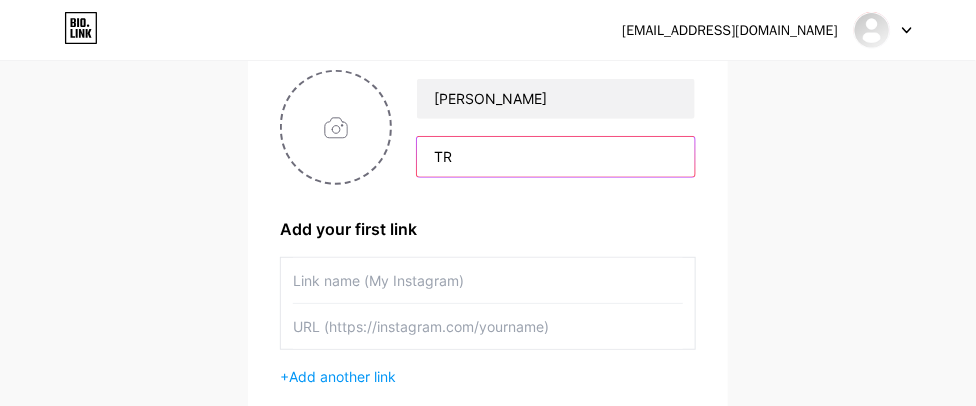 type on "T" 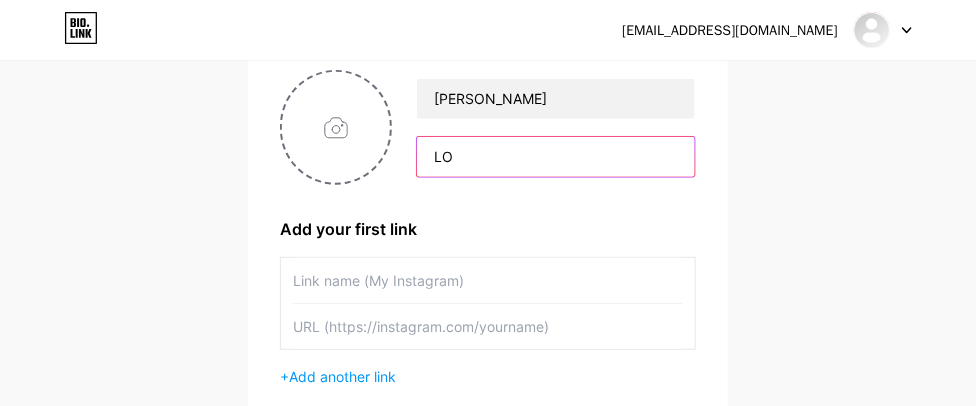 type on "L" 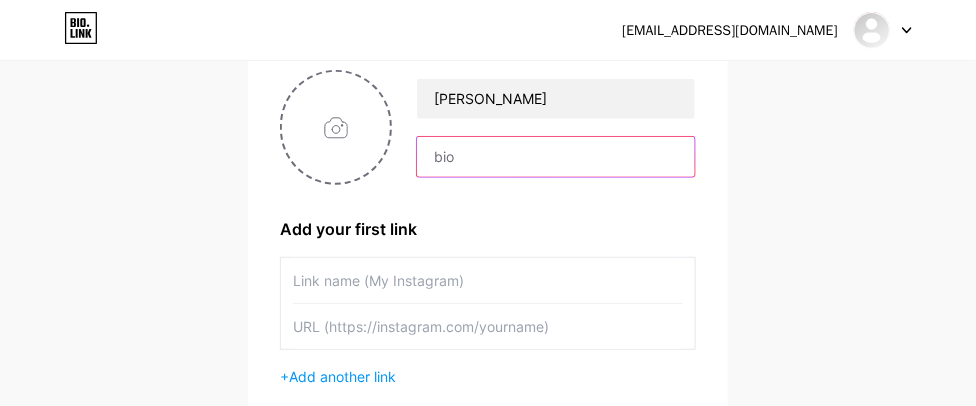 type on "o" 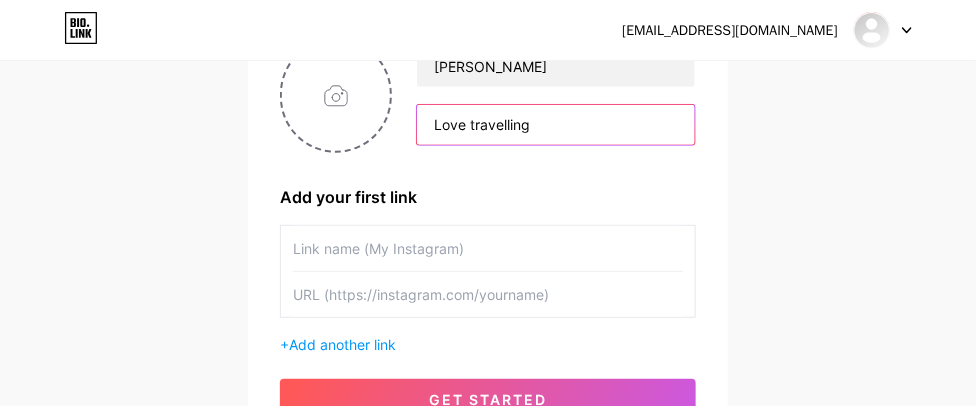 scroll, scrollTop: 199, scrollLeft: 0, axis: vertical 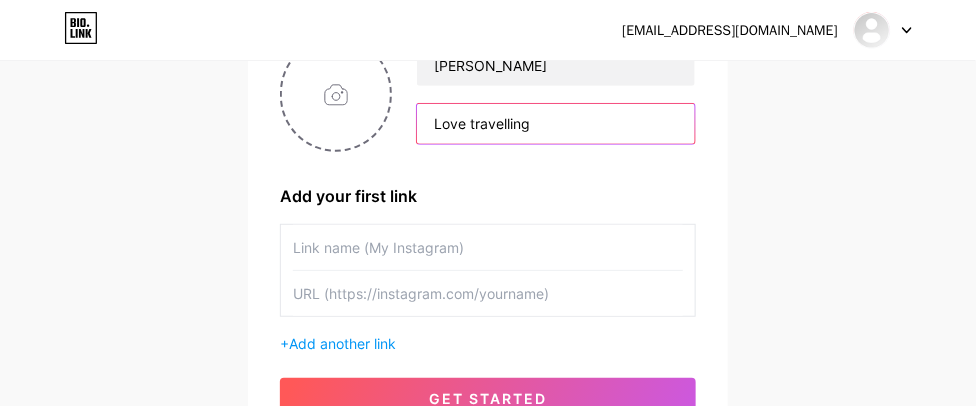 type on "Love travelling" 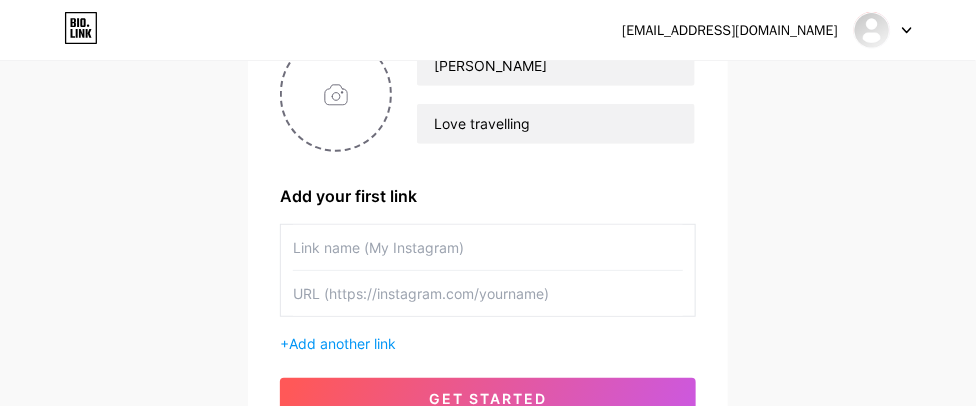 click at bounding box center (488, 247) 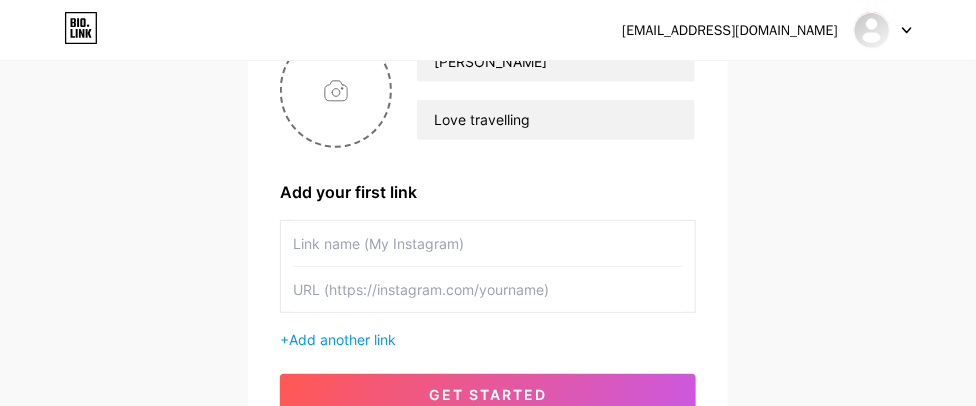 scroll, scrollTop: 233, scrollLeft: 0, axis: vertical 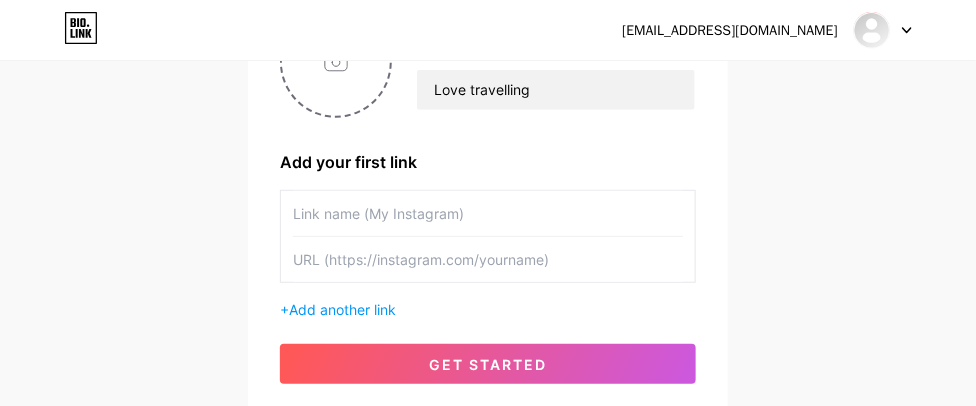 click at bounding box center [488, 213] 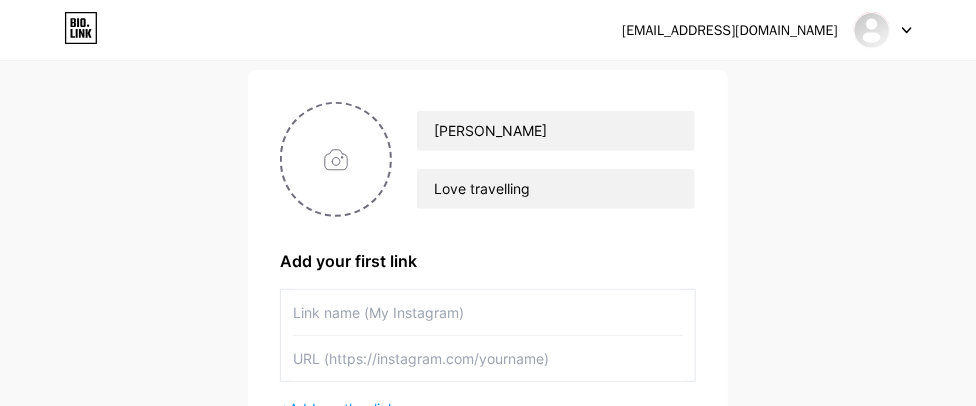 scroll, scrollTop: 133, scrollLeft: 0, axis: vertical 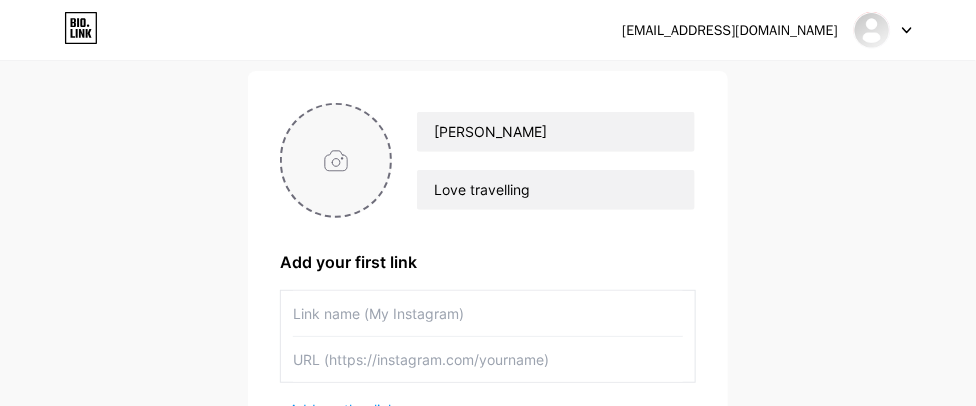 click at bounding box center [336, 160] 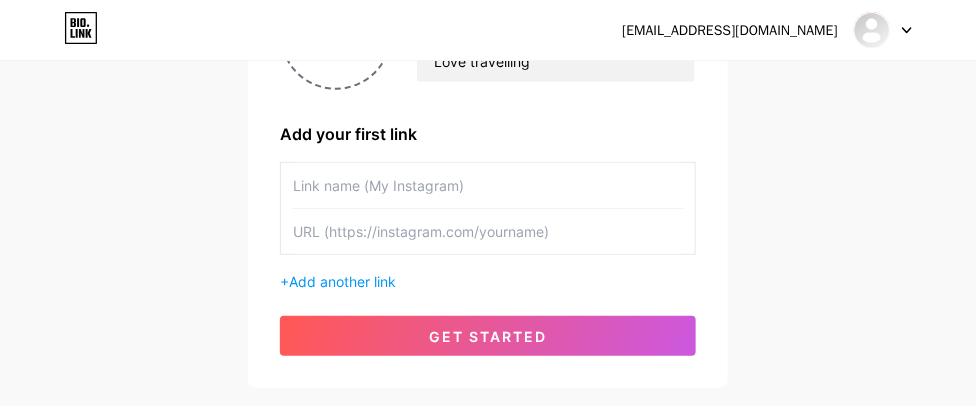 scroll, scrollTop: 266, scrollLeft: 0, axis: vertical 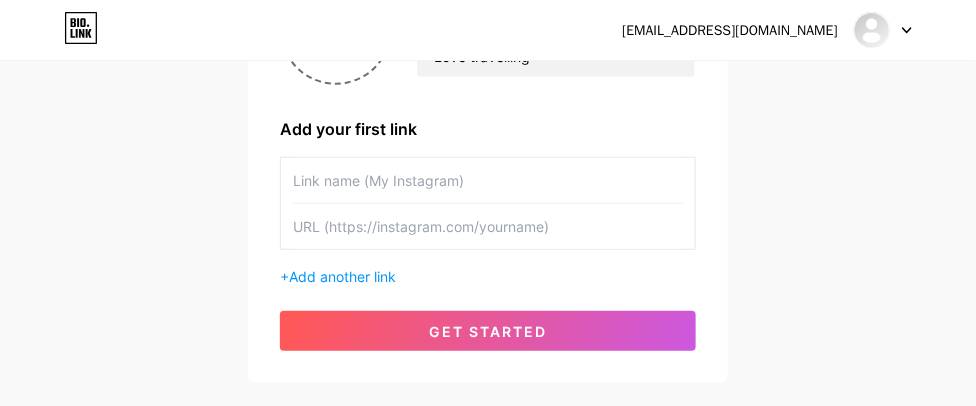 click on "+  Add another link" at bounding box center [488, 276] 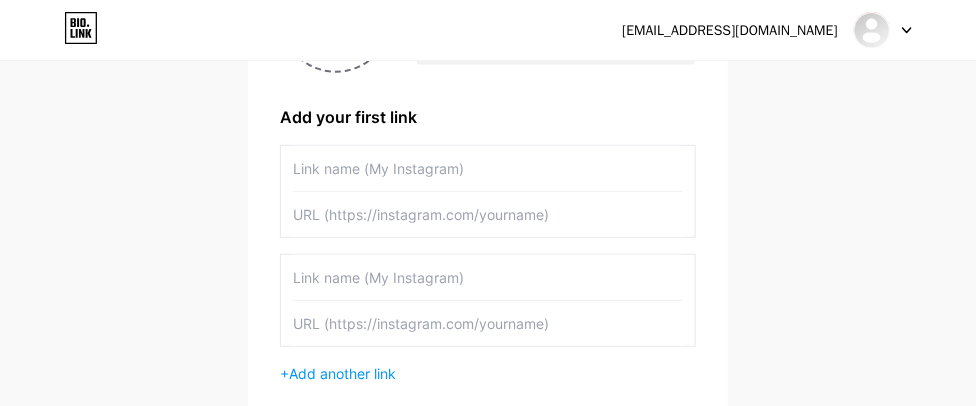 scroll, scrollTop: 266, scrollLeft: 0, axis: vertical 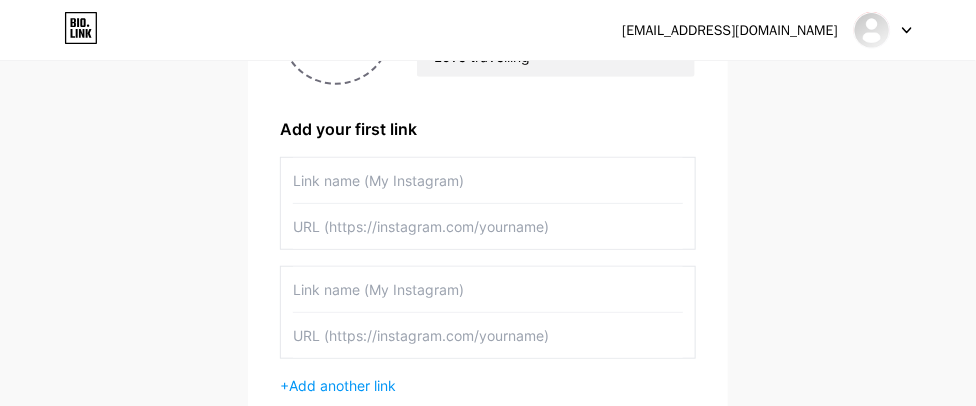 click on "Add your first link" at bounding box center (488, 129) 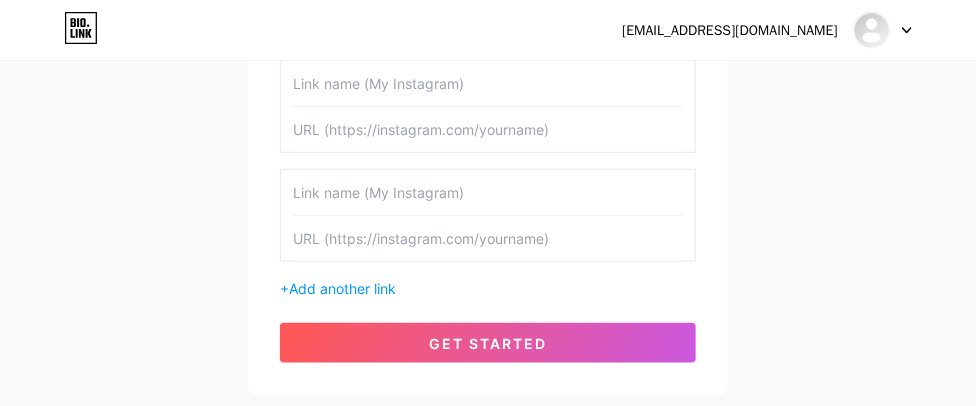 scroll, scrollTop: 366, scrollLeft: 0, axis: vertical 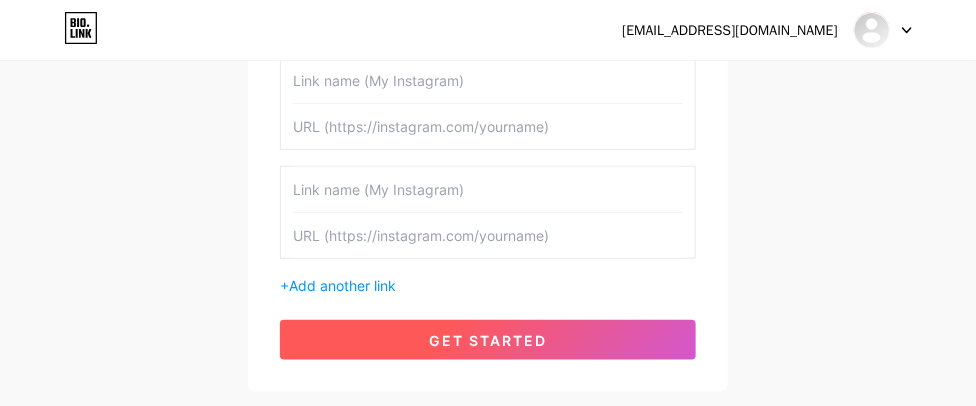 click on "get started" at bounding box center (488, 340) 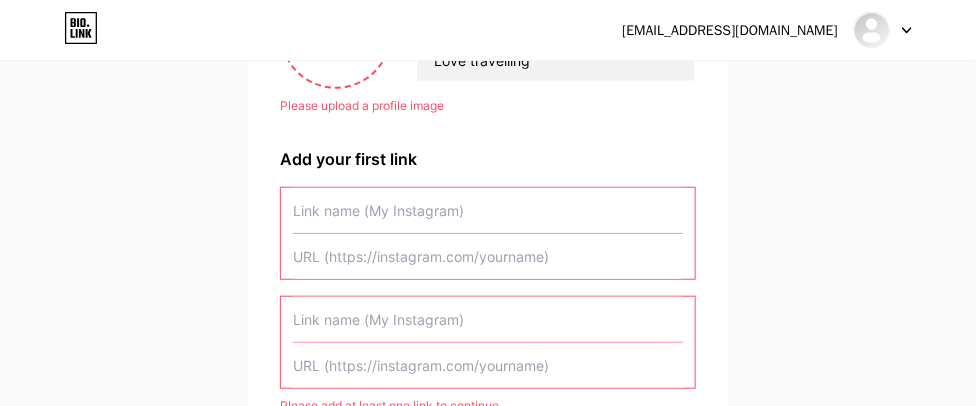 scroll, scrollTop: 259, scrollLeft: 0, axis: vertical 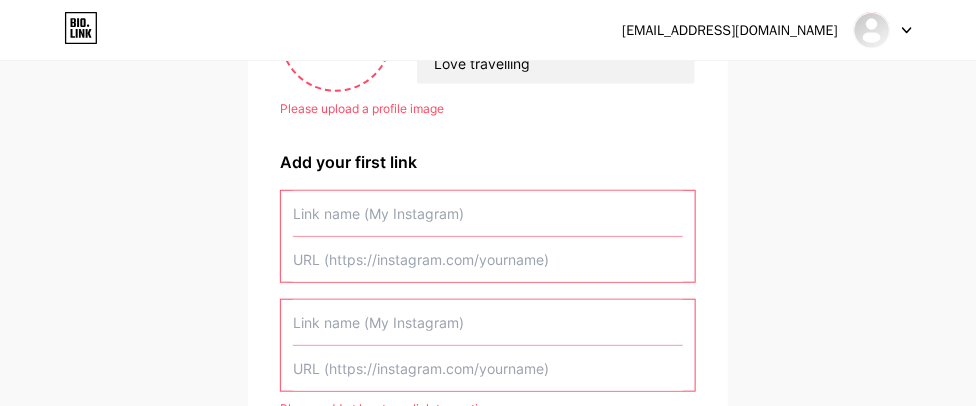 click at bounding box center (488, 213) 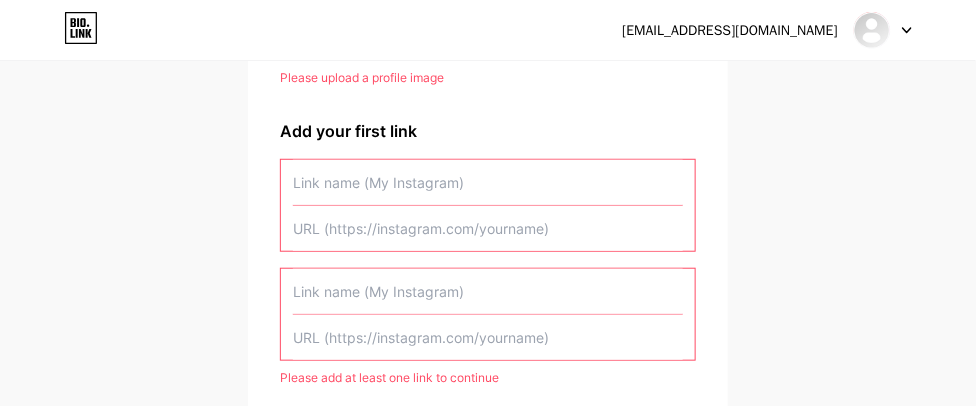 scroll, scrollTop: 292, scrollLeft: 0, axis: vertical 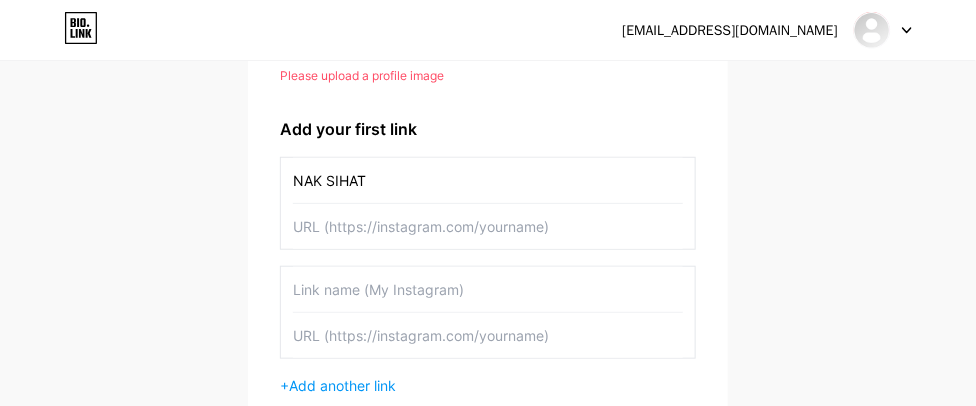 type on "NAK SIHAT" 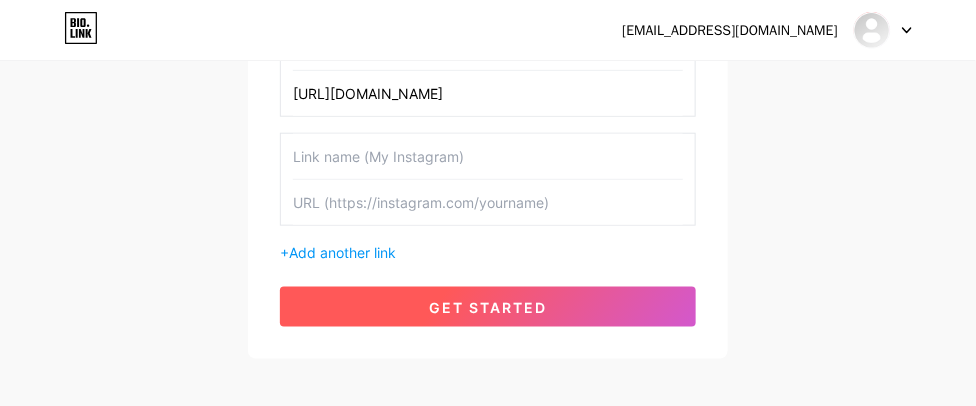 type on "[URL][DOMAIN_NAME]" 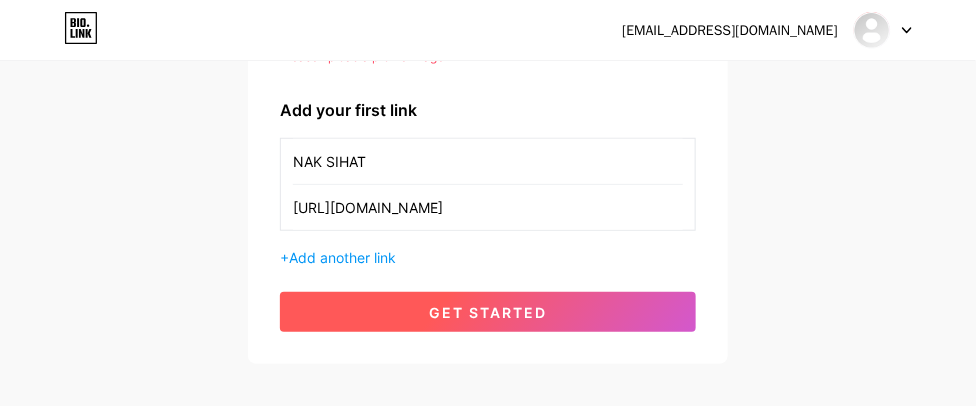 click on "get started" at bounding box center [488, 312] 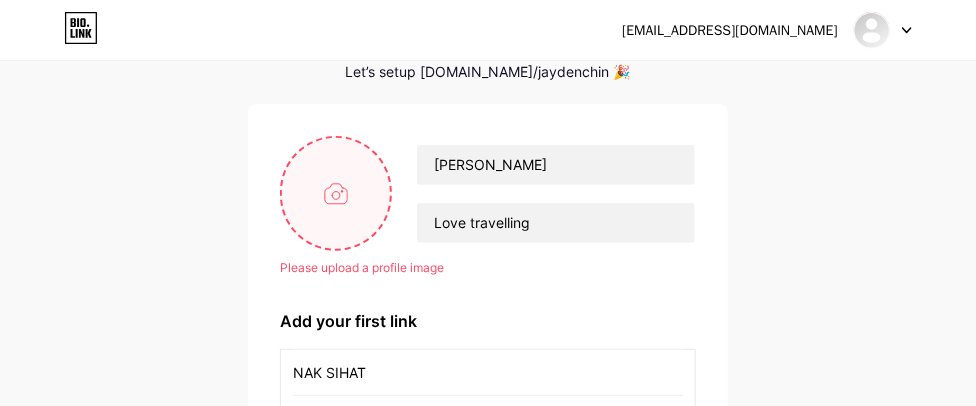 scroll, scrollTop: 77, scrollLeft: 0, axis: vertical 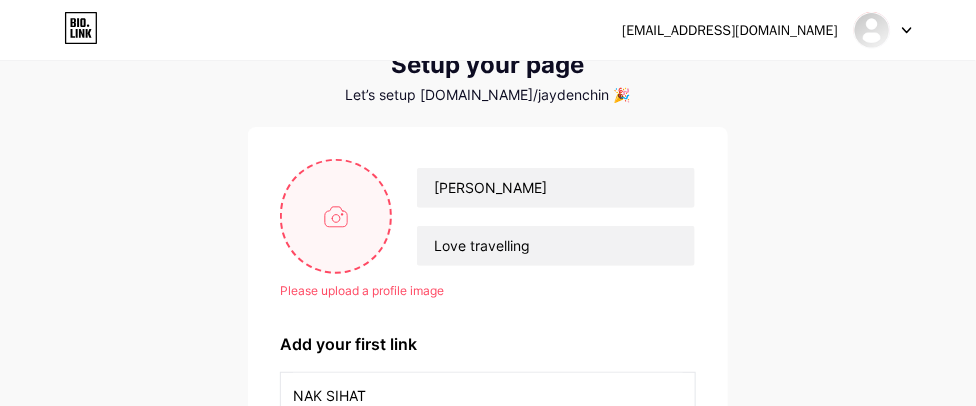click at bounding box center [336, 216] 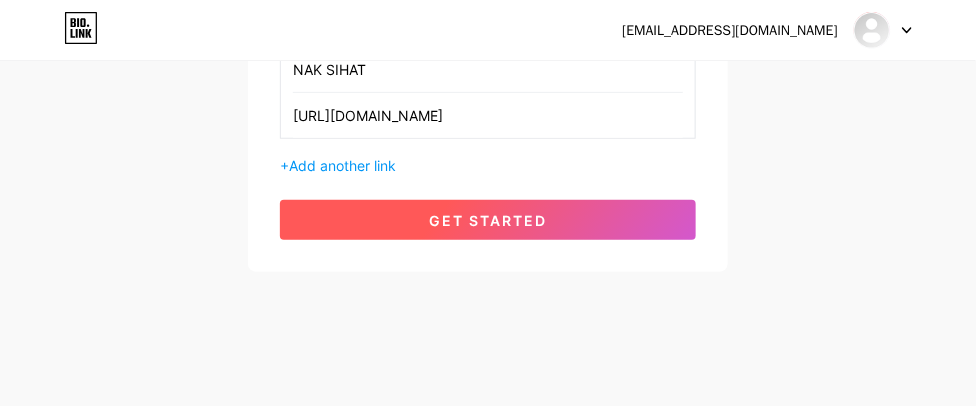 click on "get started" at bounding box center [488, 220] 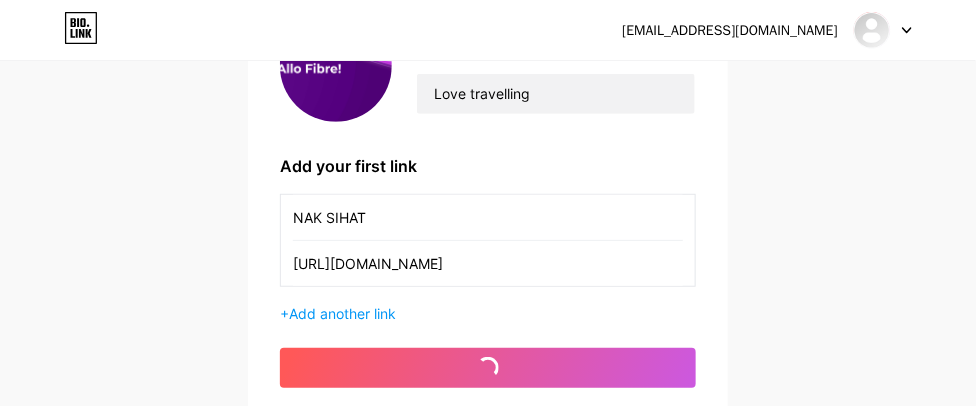 scroll, scrollTop: 196, scrollLeft: 0, axis: vertical 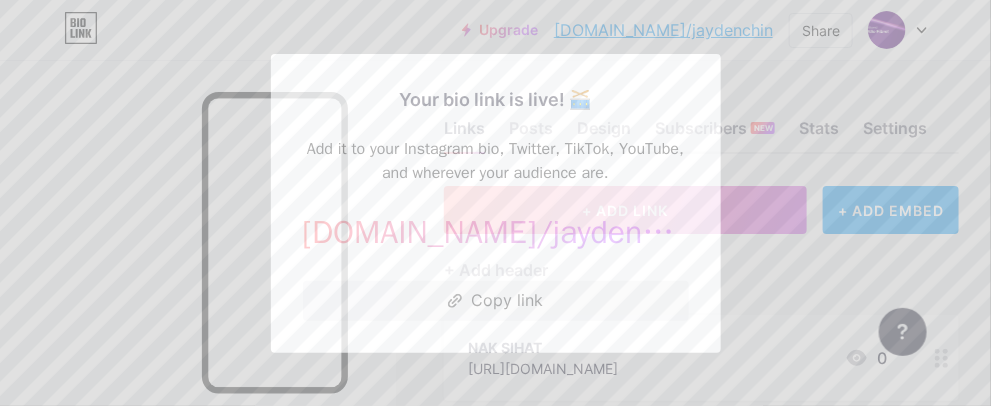 click on "Copy link" at bounding box center [496, 301] 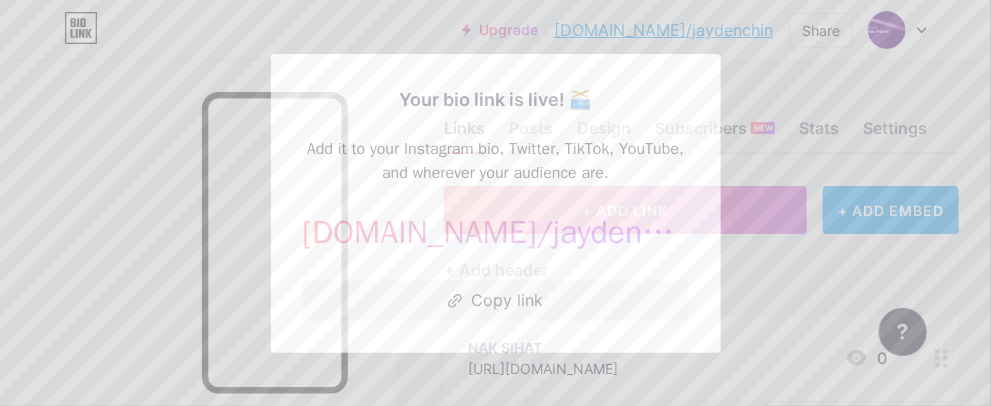 drag, startPoint x: 748, startPoint y: 138, endPoint x: 748, endPoint y: 126, distance: 12 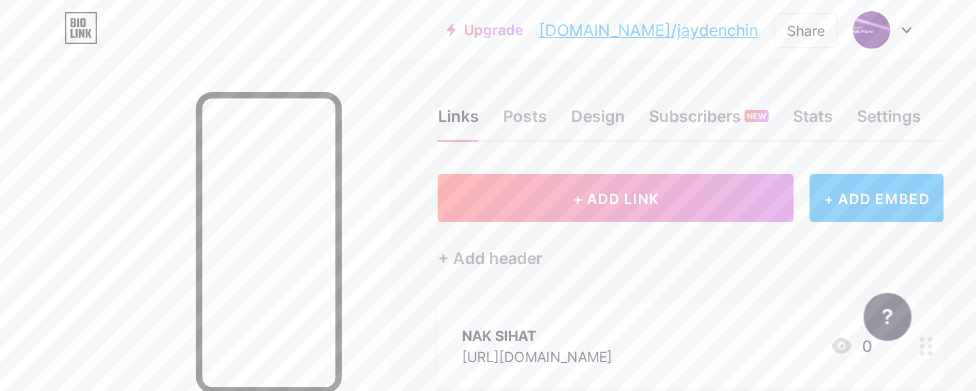 scroll, scrollTop: 8, scrollLeft: 0, axis: vertical 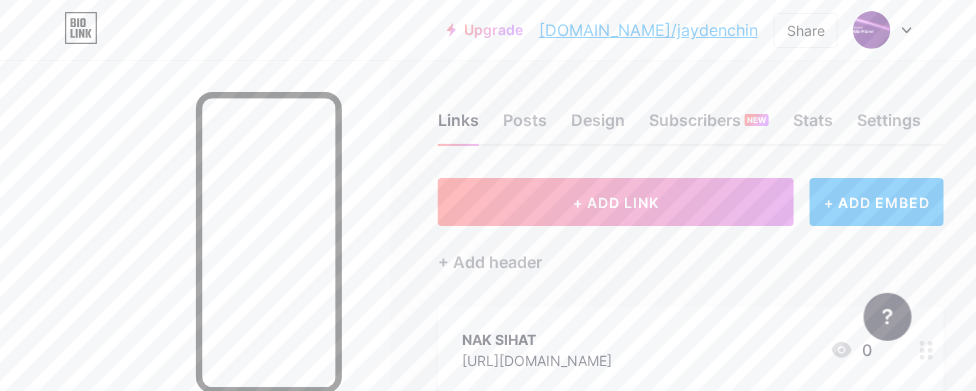 click at bounding box center (883, 30) 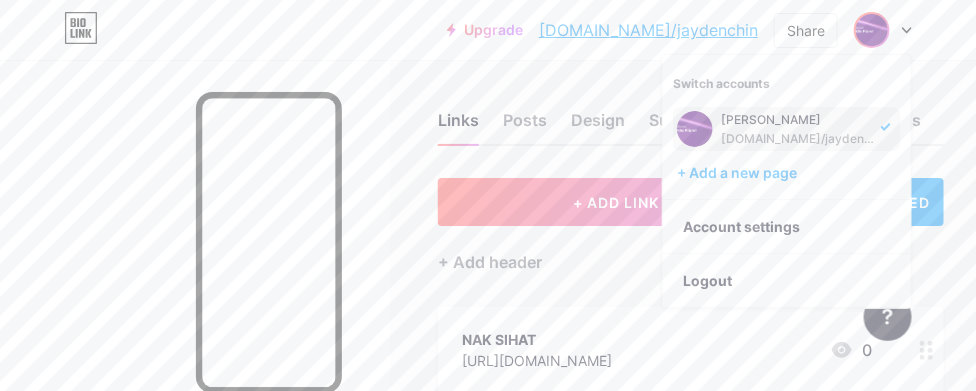 click at bounding box center (883, 30) 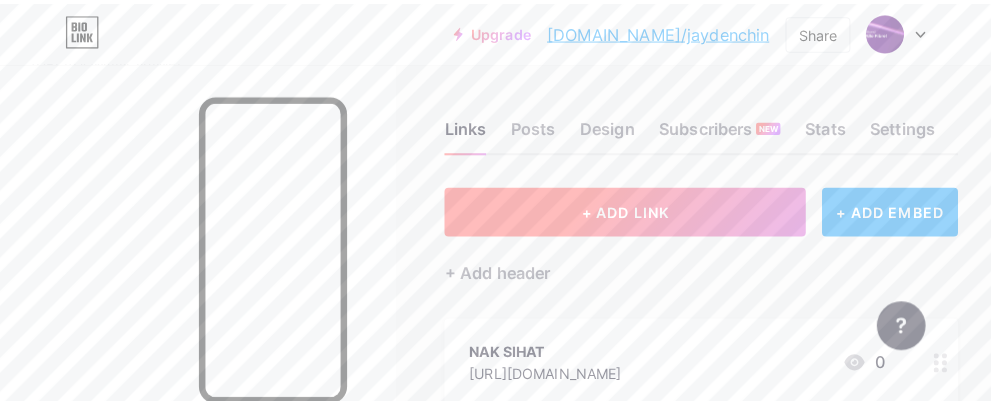 scroll, scrollTop: 0, scrollLeft: 0, axis: both 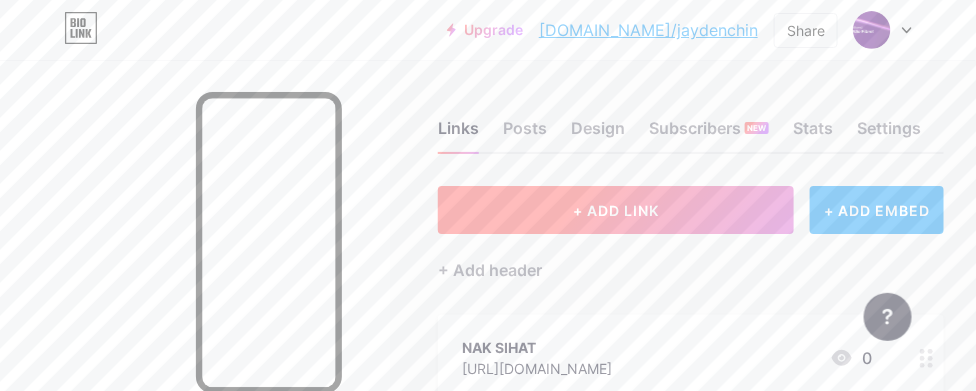 click on "+ ADD LINK" at bounding box center (616, 210) 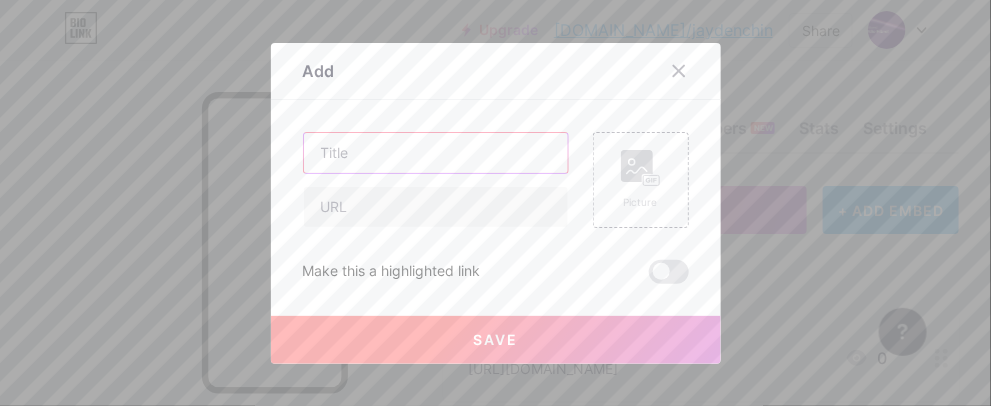 click at bounding box center [436, 153] 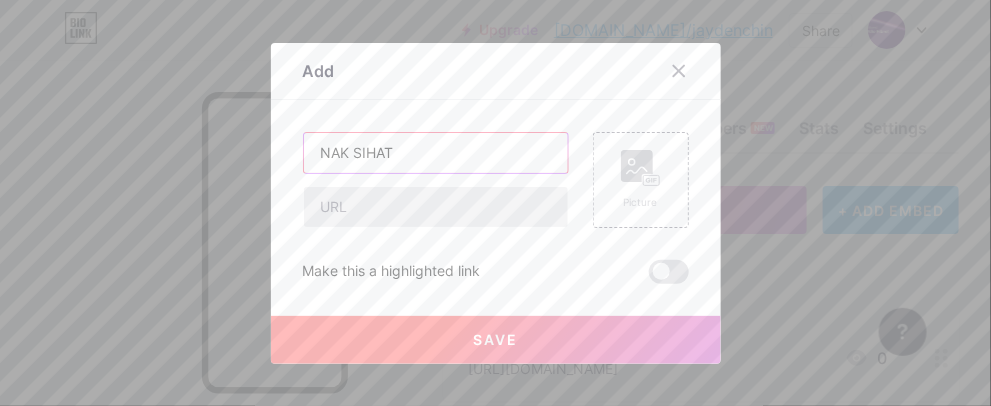type on "NAK SIHAT" 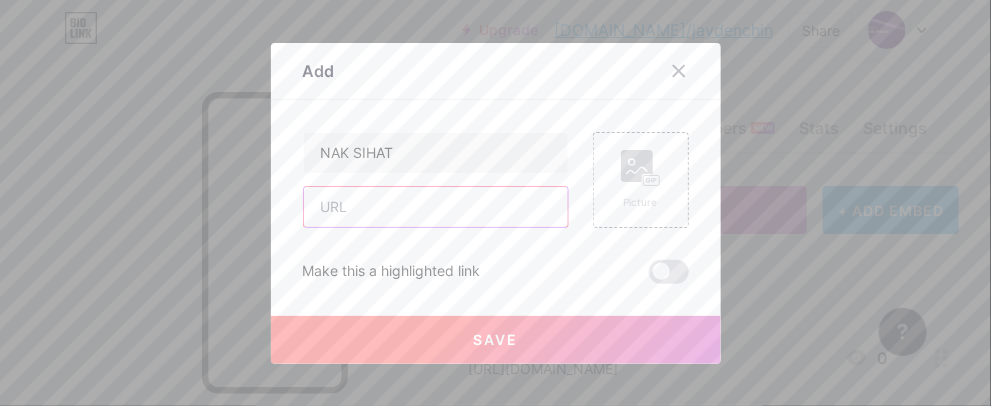 click at bounding box center (436, 207) 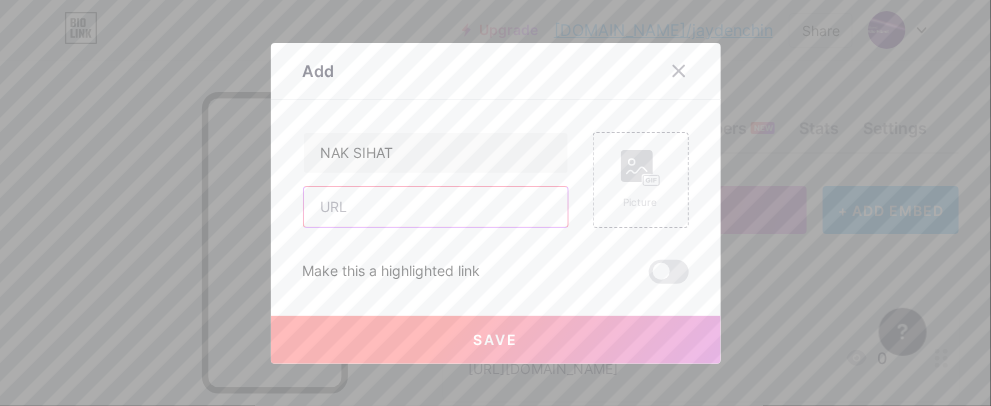 paste on "[URL][DOMAIN_NAME]" 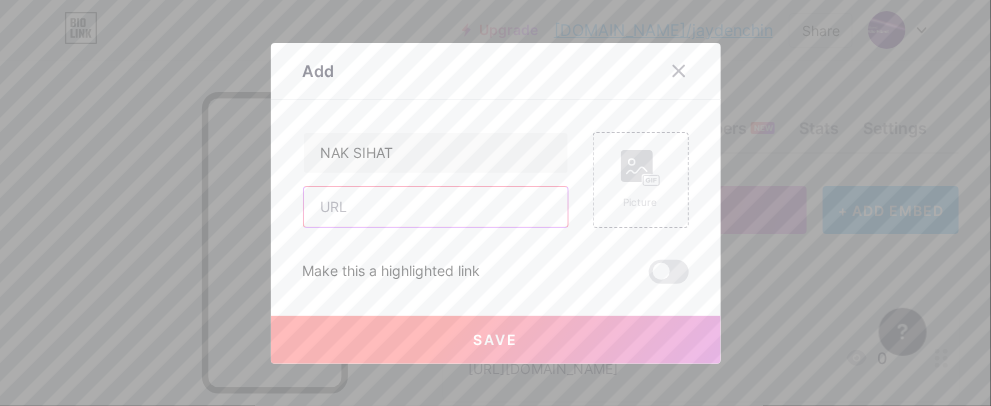 type on "[URL][DOMAIN_NAME]" 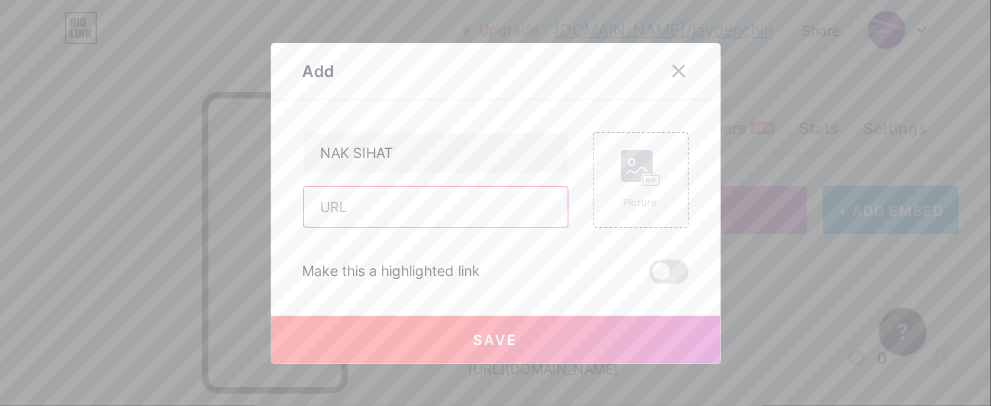 paste on "[URL][DOMAIN_NAME]" 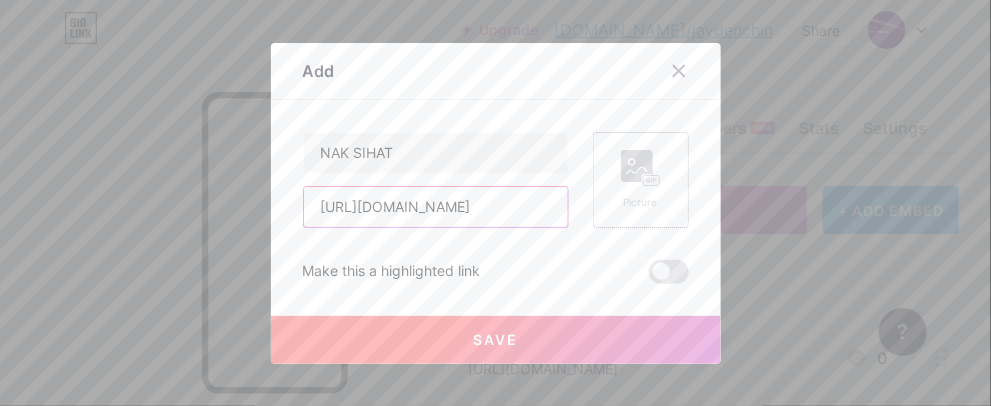 type on "[URL][DOMAIN_NAME]" 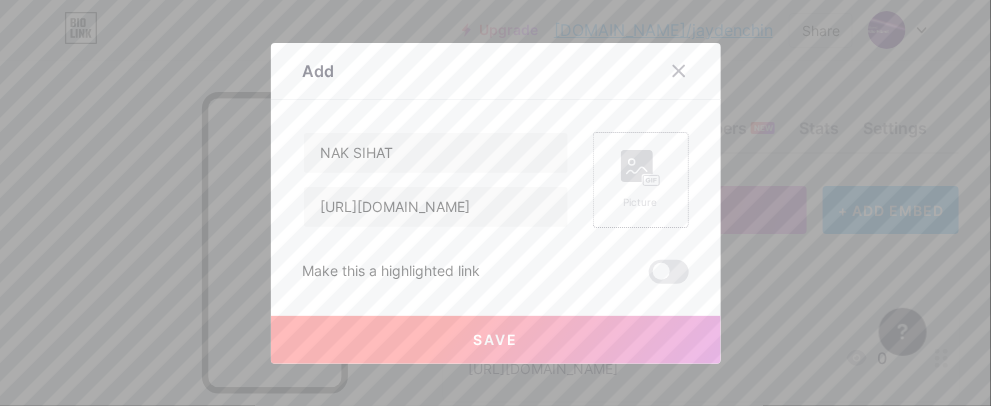 click 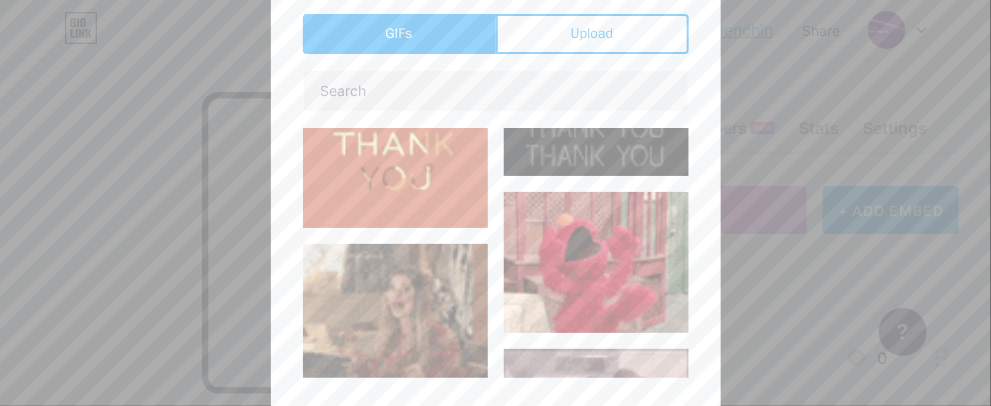 scroll, scrollTop: 266, scrollLeft: 0, axis: vertical 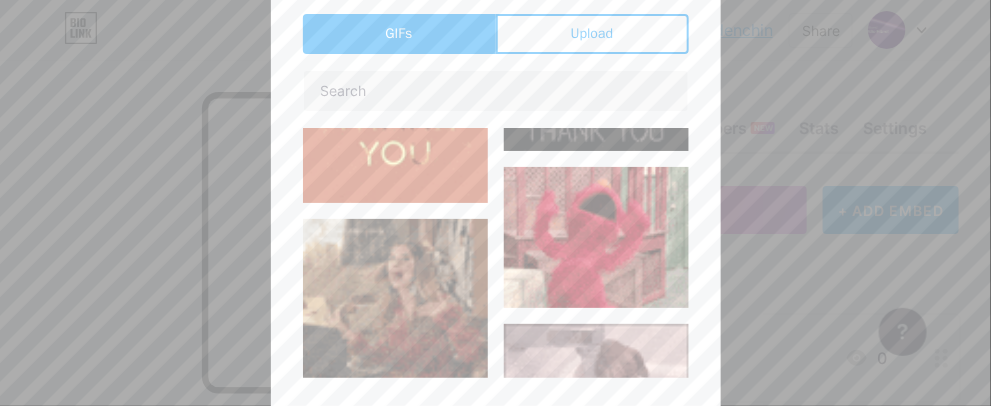 click on "Upload" at bounding box center [592, 33] 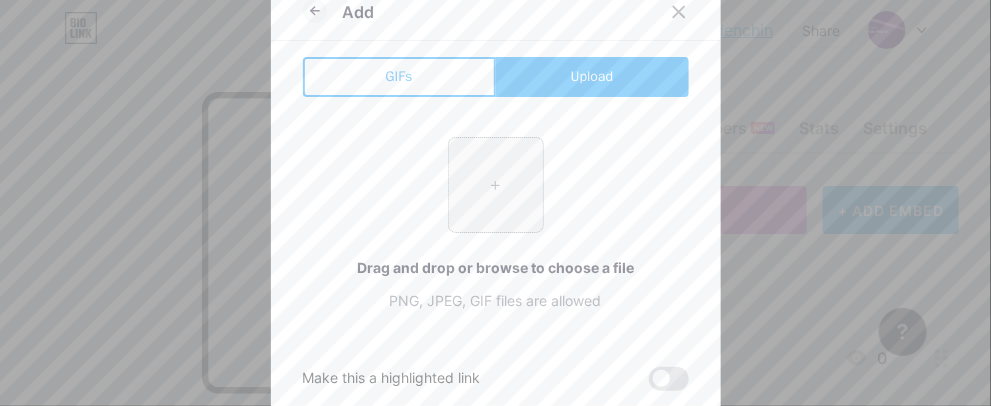 click at bounding box center [496, 185] 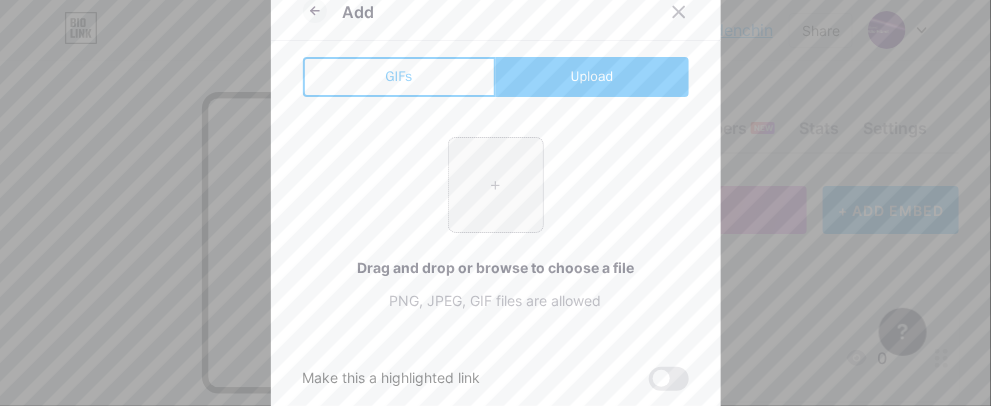 type on "C:\fakepath\allowifi.jpg" 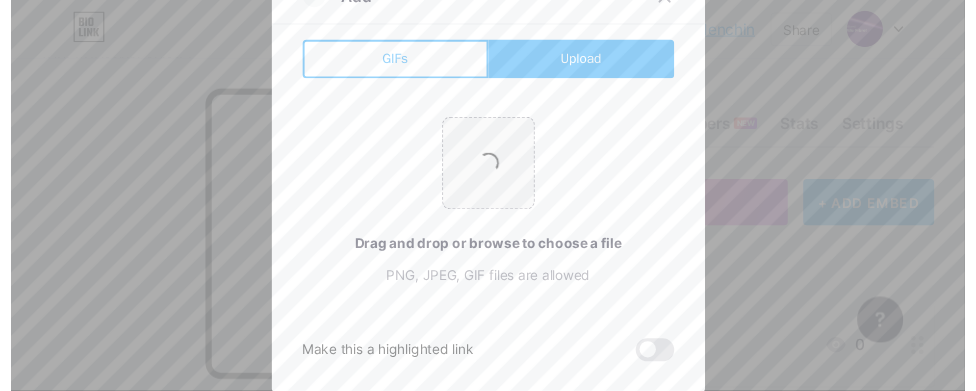 scroll, scrollTop: 0, scrollLeft: 0, axis: both 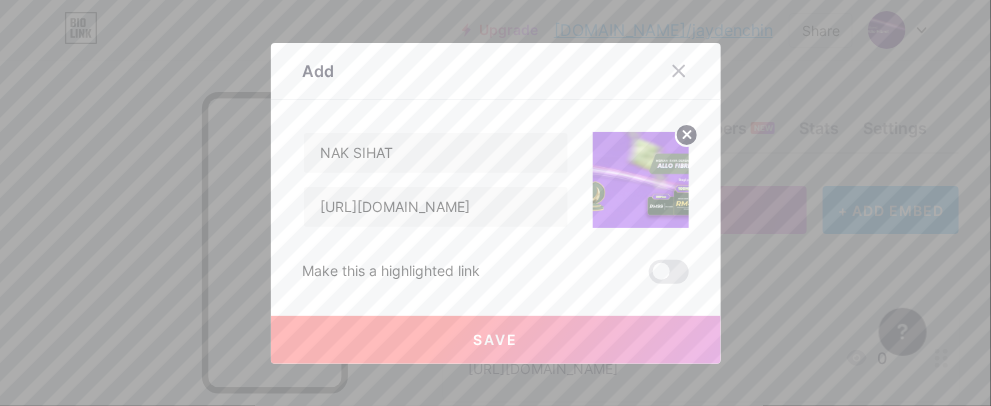 click on "Save" at bounding box center (496, 340) 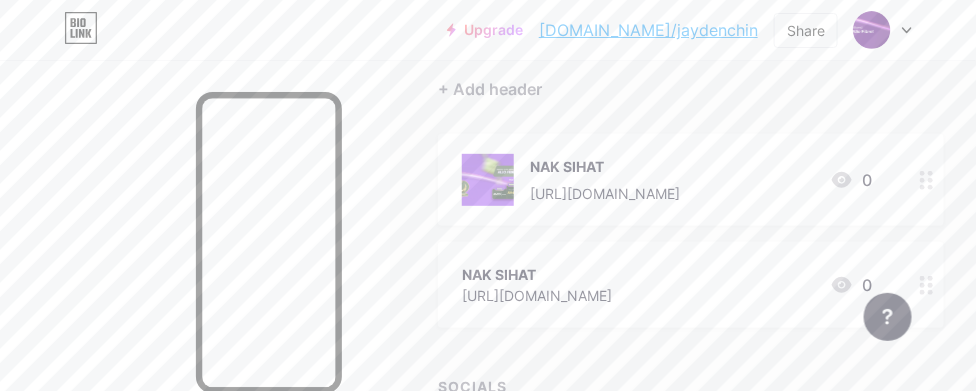 scroll, scrollTop: 199, scrollLeft: 0, axis: vertical 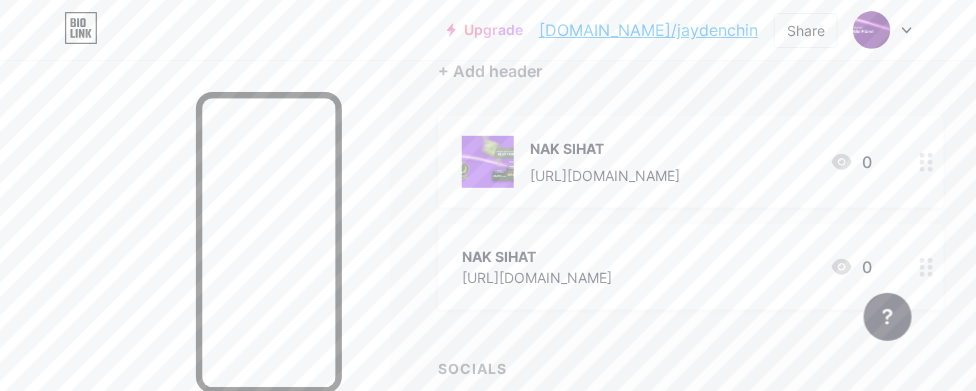 click 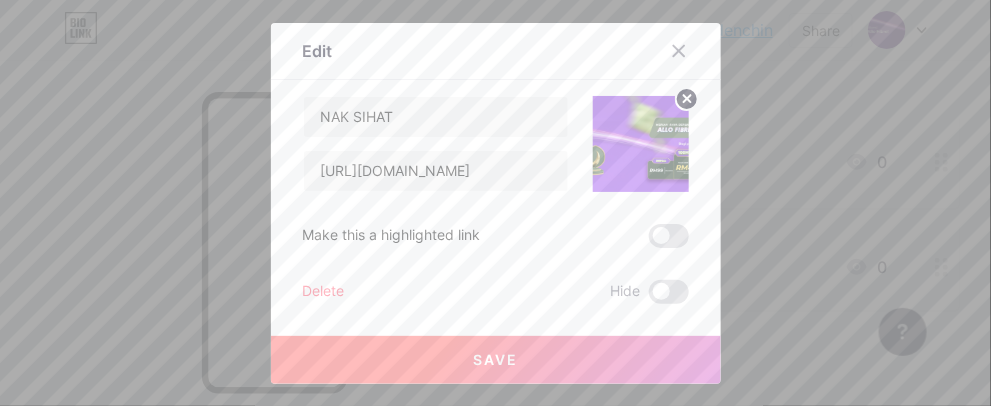 click 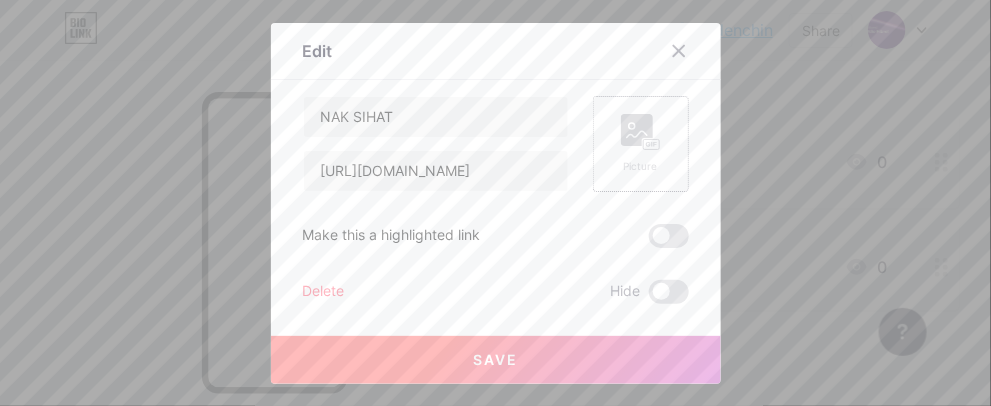click on "Save" at bounding box center (496, 360) 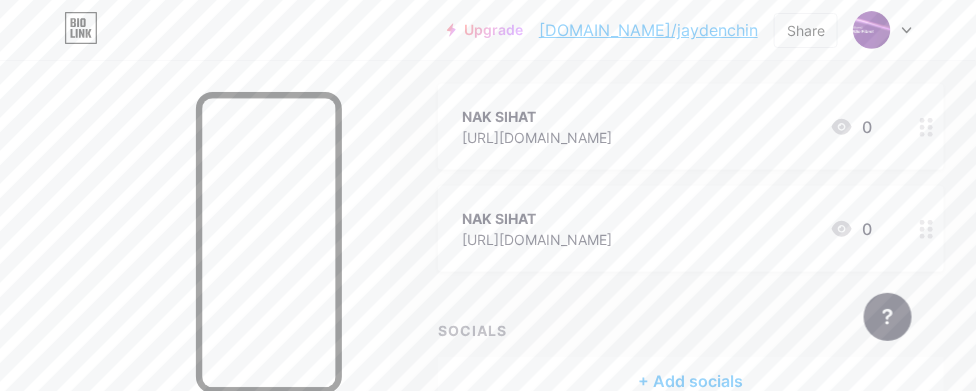 scroll, scrollTop: 233, scrollLeft: 0, axis: vertical 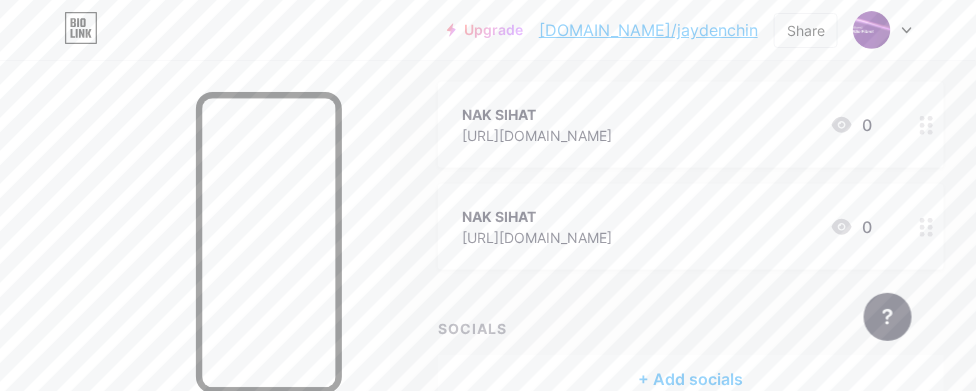 click at bounding box center (927, 227) 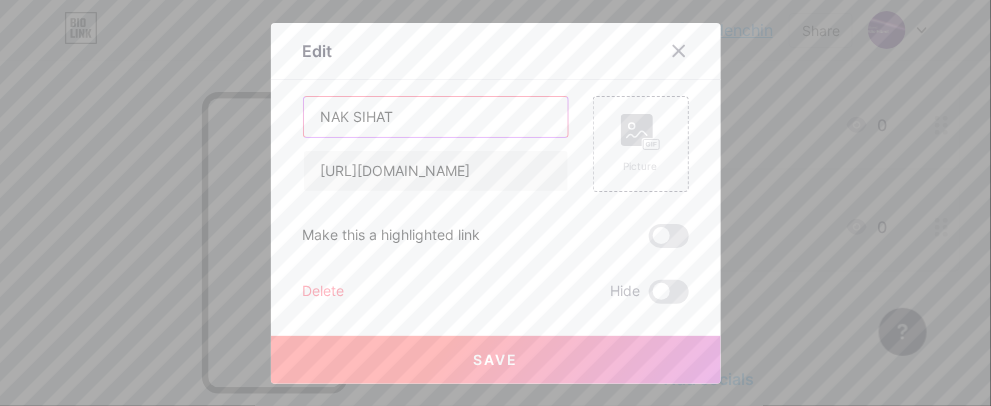 drag, startPoint x: 398, startPoint y: 111, endPoint x: 344, endPoint y: 121, distance: 54.91812 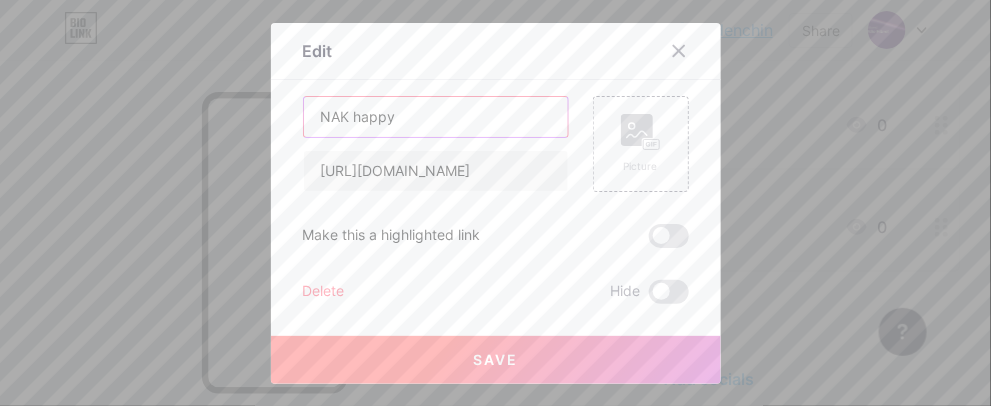 type on "NAK happy" 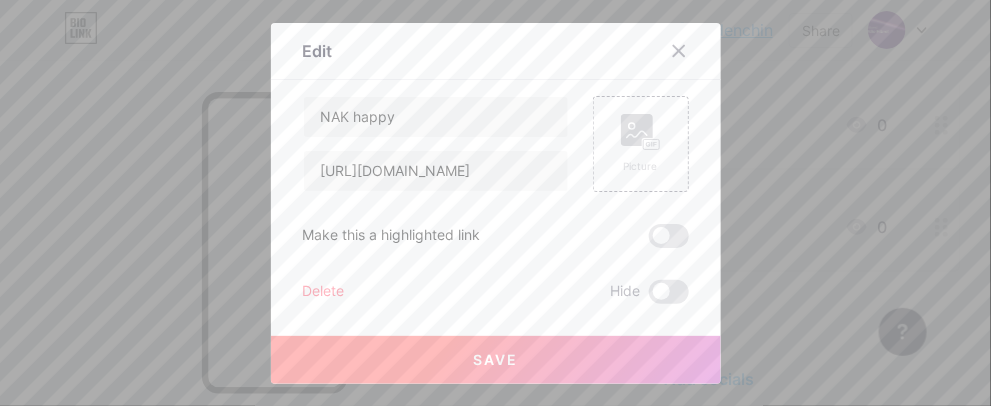 click on "Save" at bounding box center (496, 360) 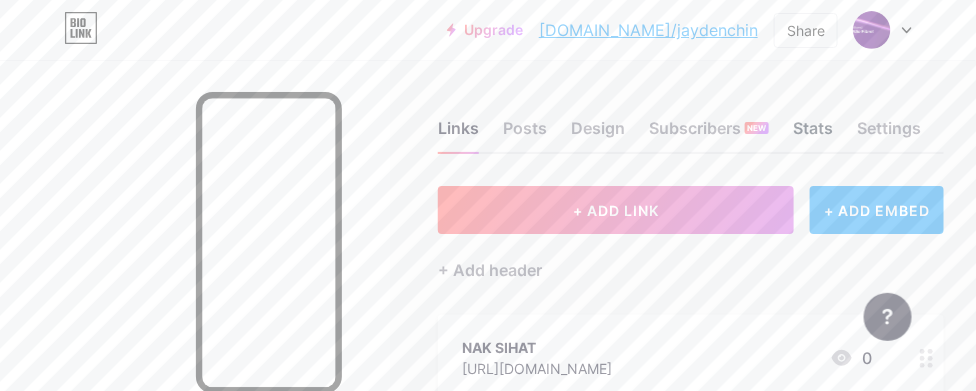 scroll, scrollTop: 0, scrollLeft: 0, axis: both 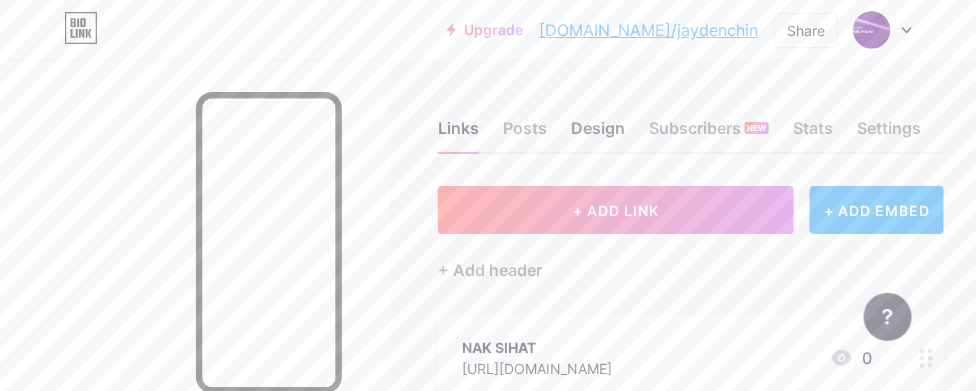 click on "Design" at bounding box center (598, 134) 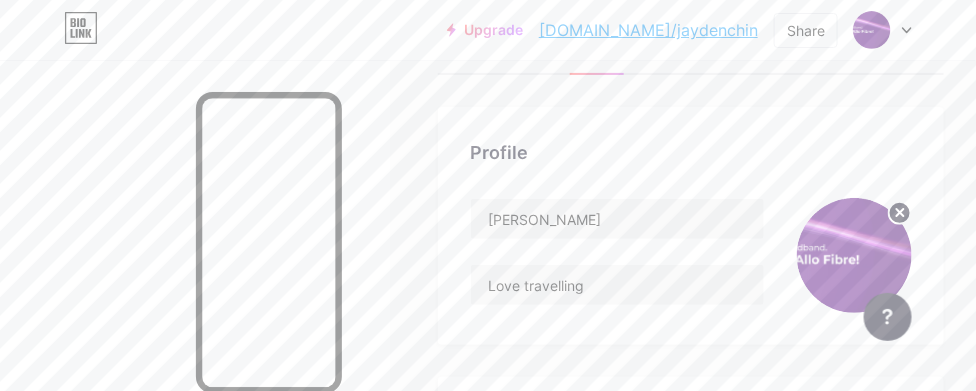 scroll, scrollTop: 0, scrollLeft: 0, axis: both 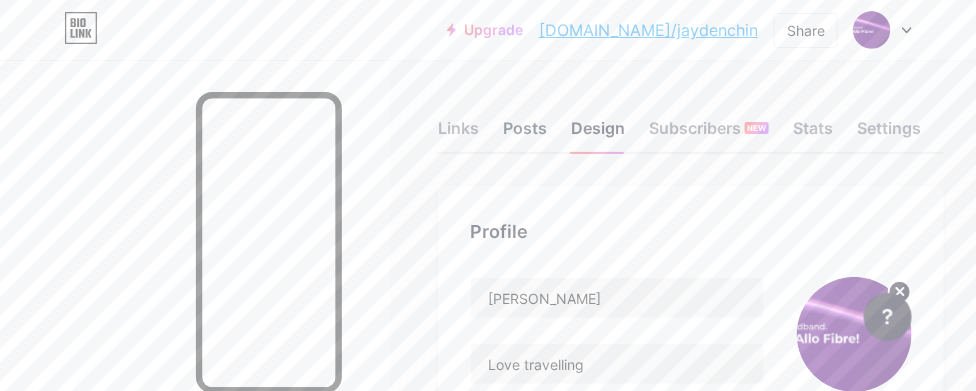 click on "Posts" at bounding box center (525, 134) 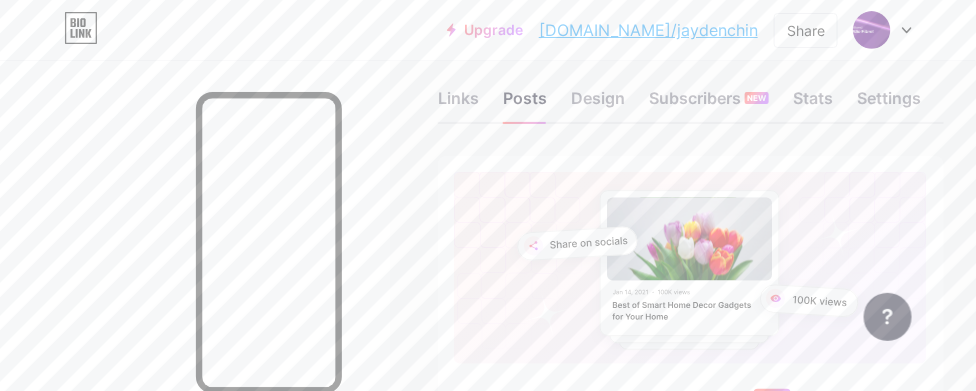 scroll, scrollTop: 0, scrollLeft: 0, axis: both 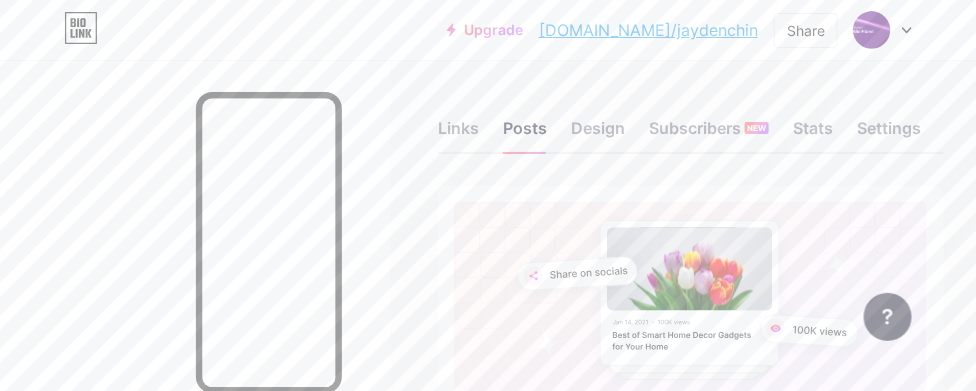 click on "Links
Posts
Design
Subscribers
NEW
Stats
Settings" at bounding box center (691, 119) 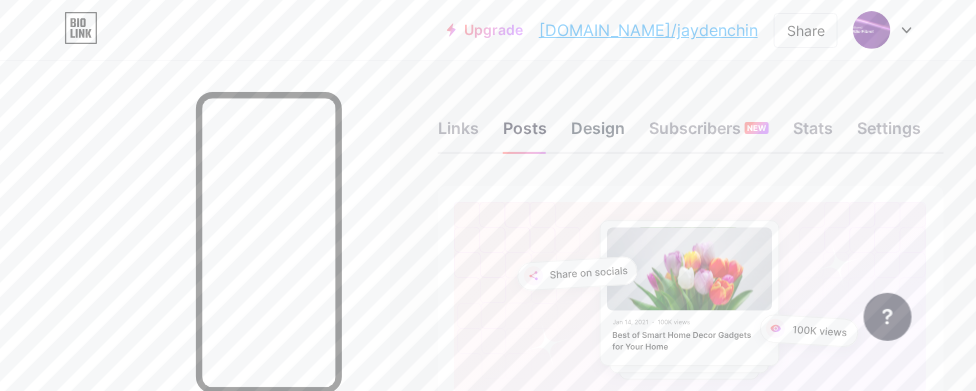 click on "Design" at bounding box center [598, 134] 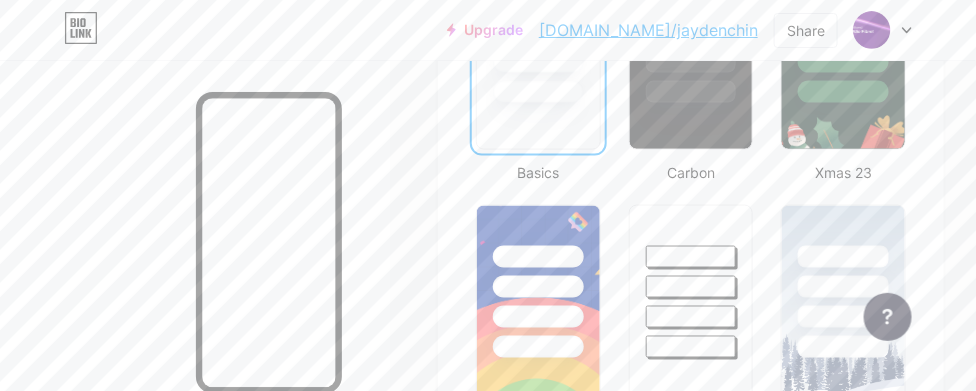 scroll, scrollTop: 666, scrollLeft: 0, axis: vertical 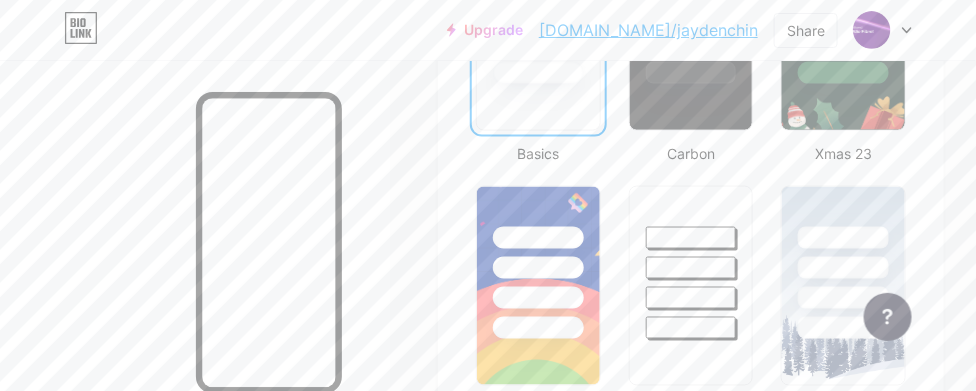 click 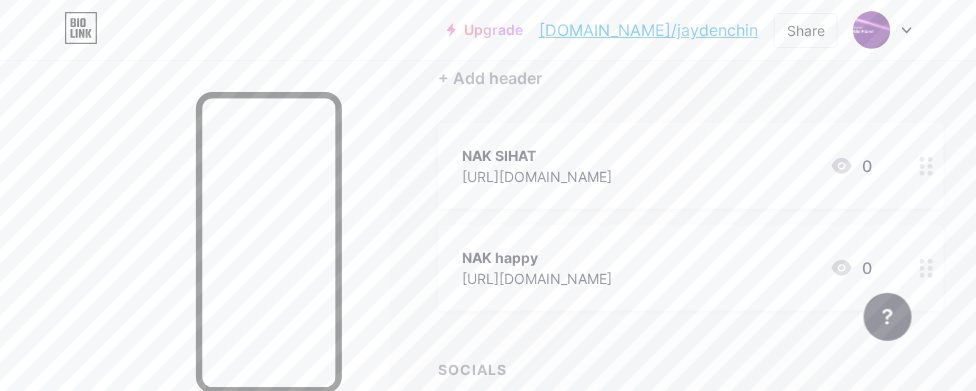 scroll, scrollTop: 343, scrollLeft: 0, axis: vertical 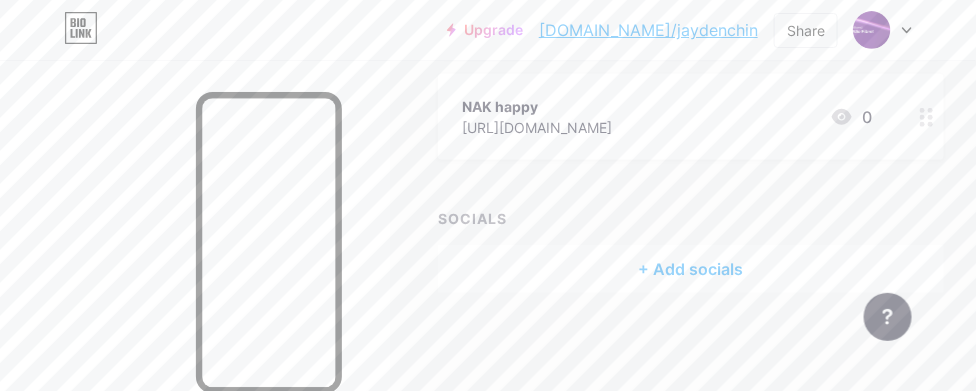 click on "+ Add socials" at bounding box center (691, 269) 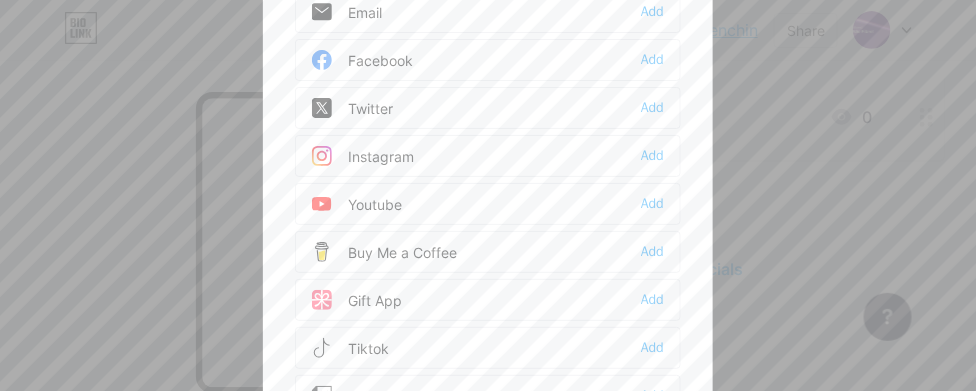 scroll, scrollTop: 328, scrollLeft: 0, axis: vertical 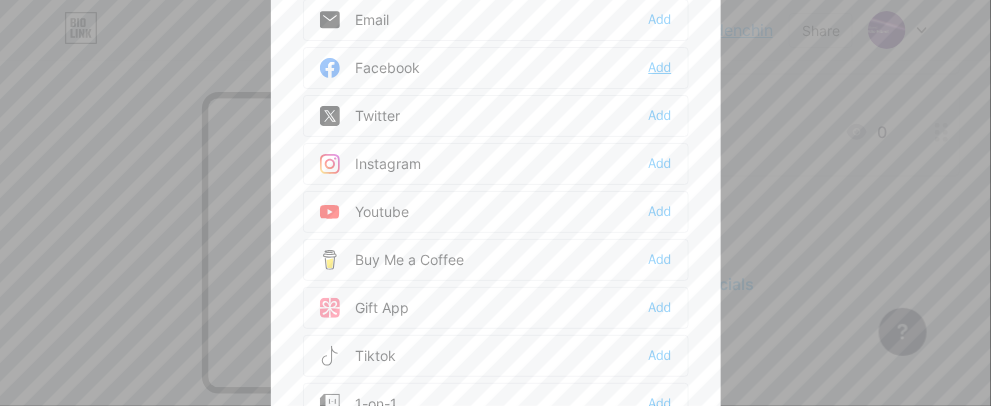 click on "Add" at bounding box center [660, 68] 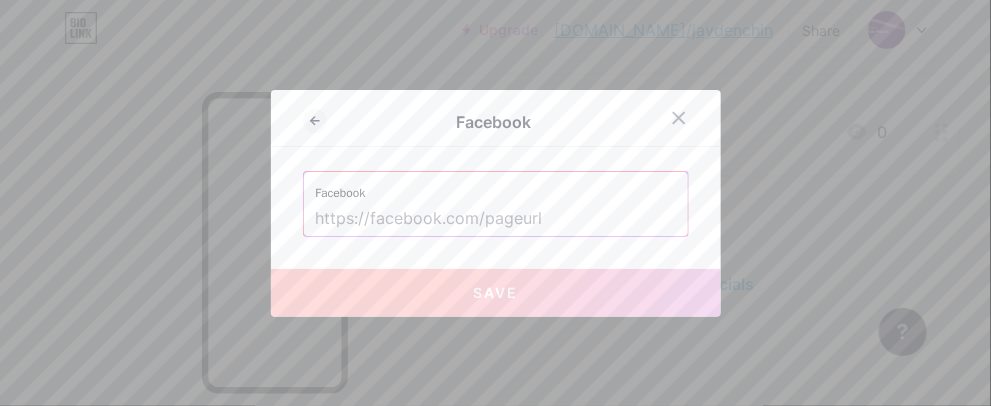 click at bounding box center [496, 219] 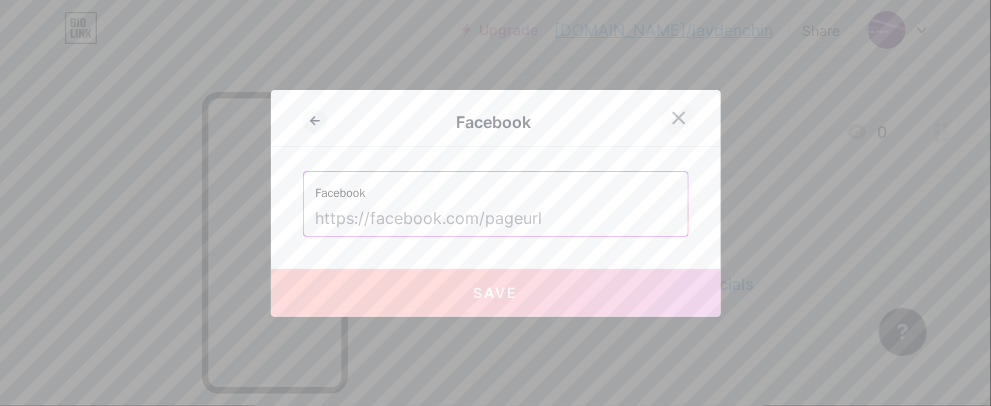 click 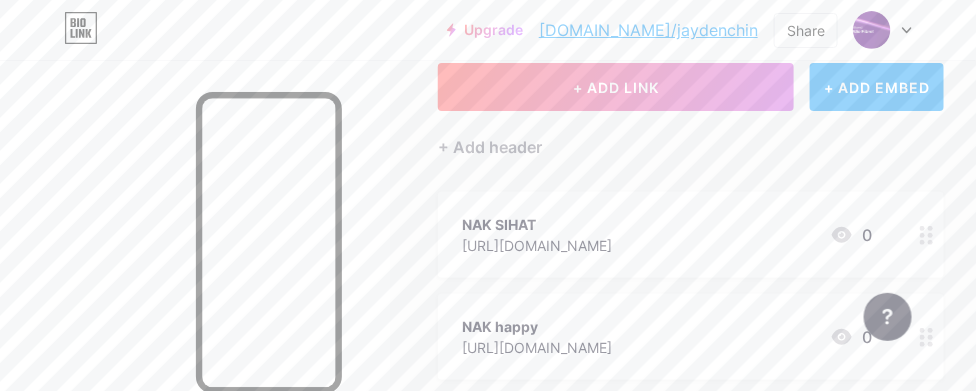 scroll, scrollTop: 0, scrollLeft: 0, axis: both 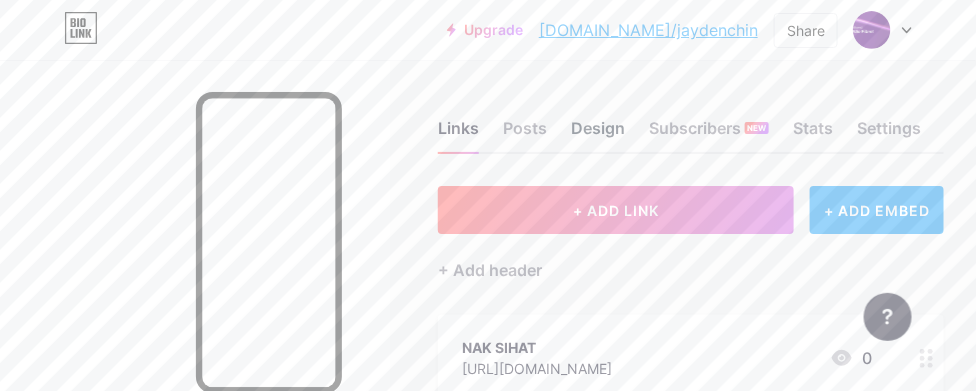 click on "Design" at bounding box center (598, 134) 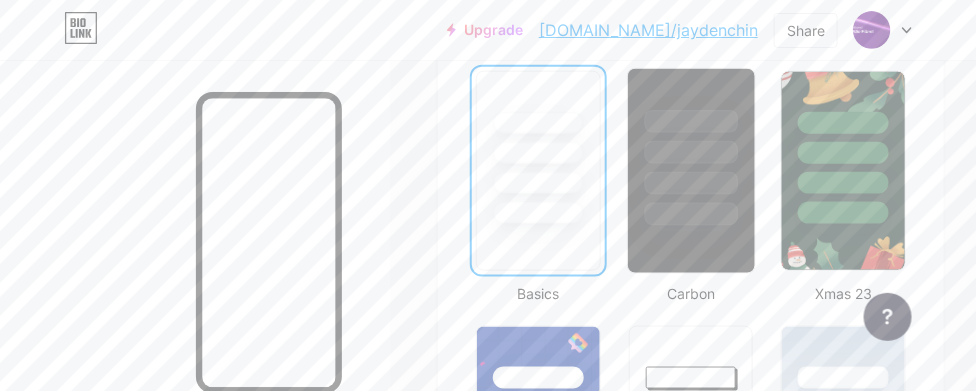 scroll, scrollTop: 533, scrollLeft: 0, axis: vertical 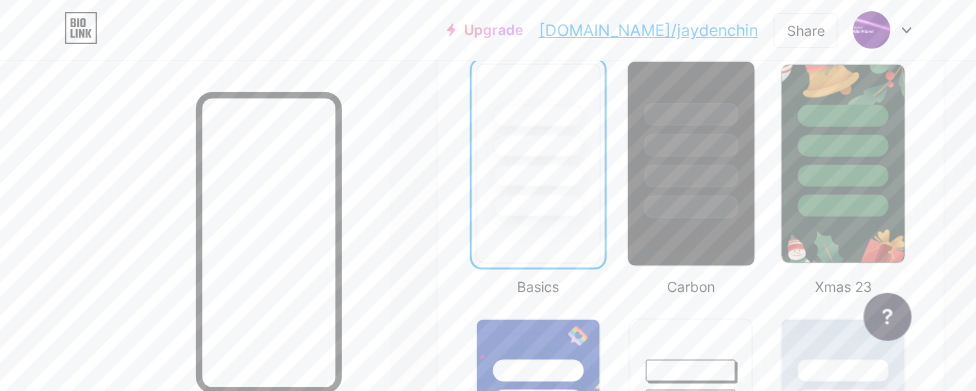 click at bounding box center (691, 176) 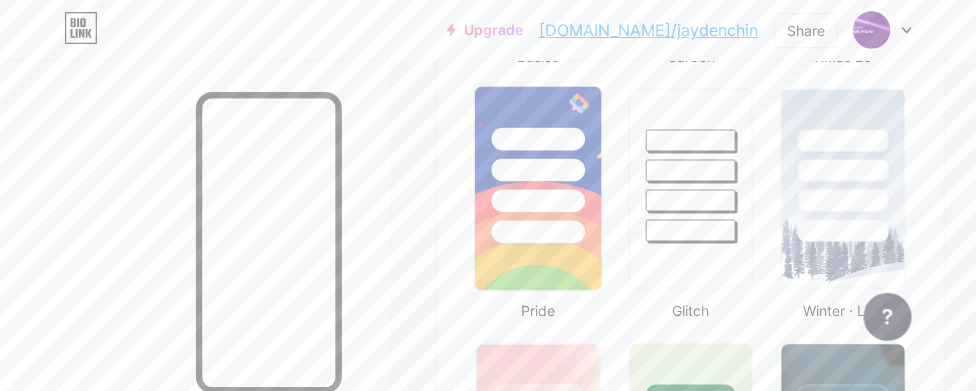scroll, scrollTop: 766, scrollLeft: 0, axis: vertical 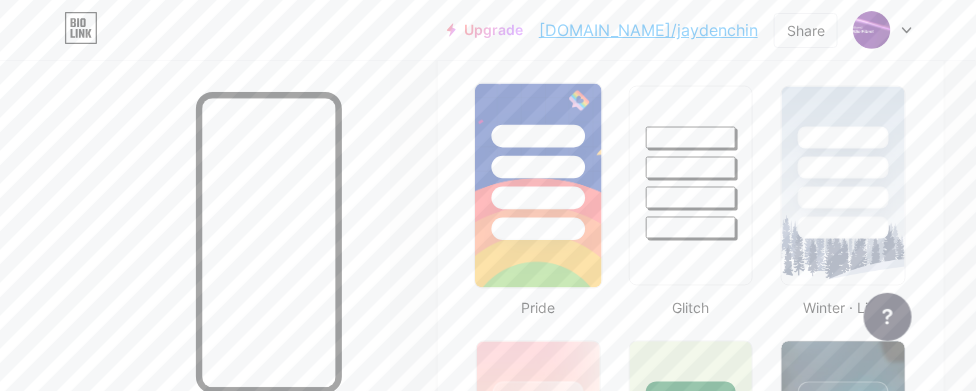 click at bounding box center (539, 162) 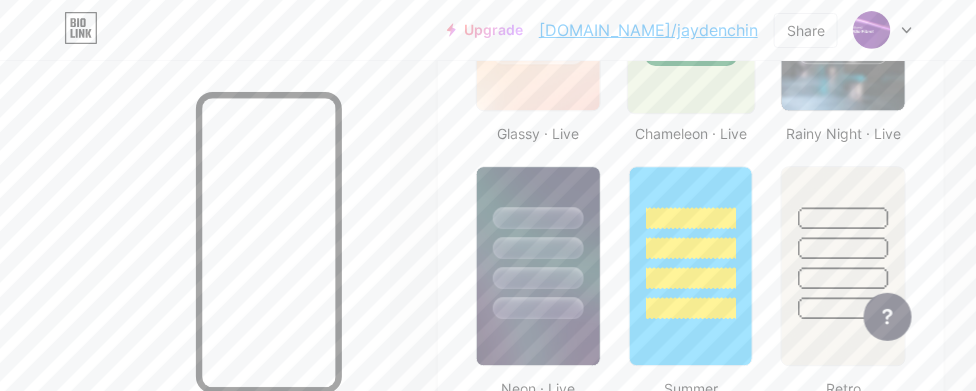 scroll, scrollTop: 1133, scrollLeft: 0, axis: vertical 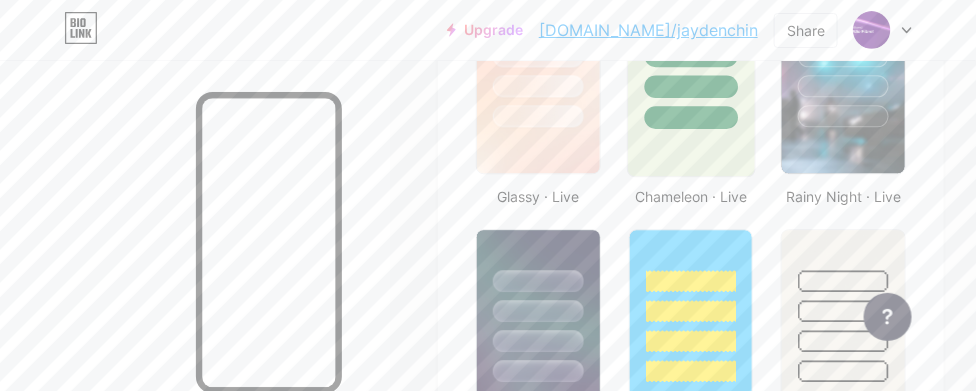 click at bounding box center [691, 74] 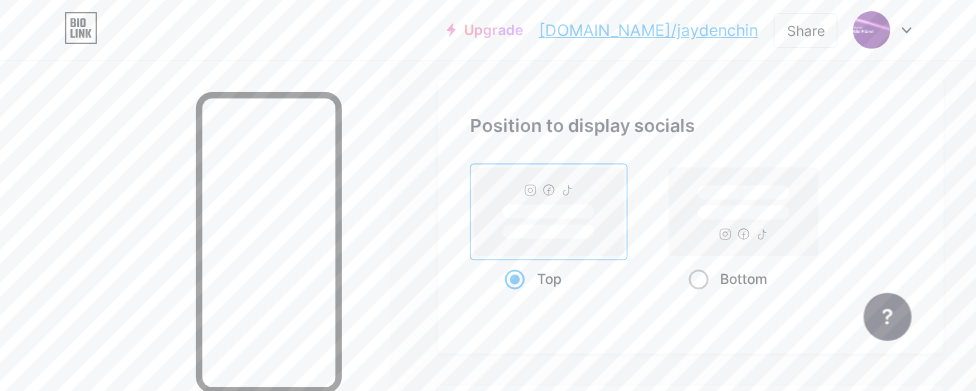 scroll, scrollTop: 2633, scrollLeft: 0, axis: vertical 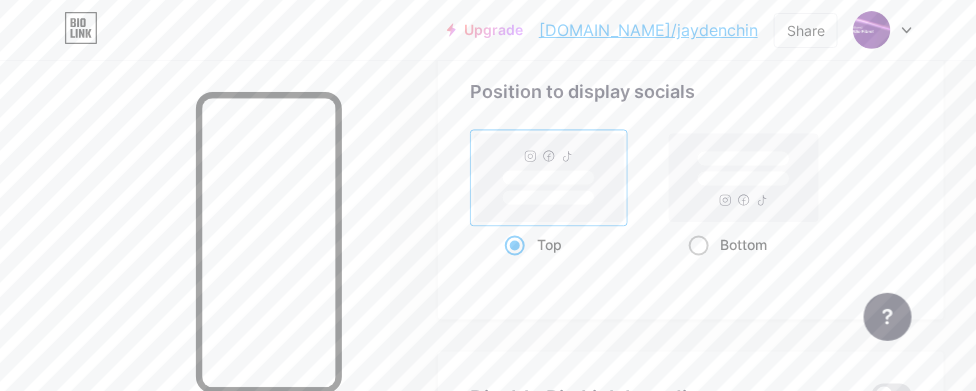 click at bounding box center (699, 246) 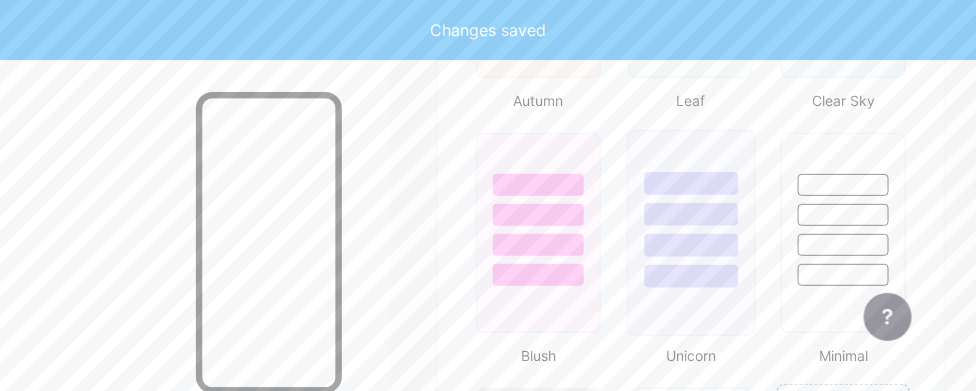 scroll, scrollTop: 1966, scrollLeft: 0, axis: vertical 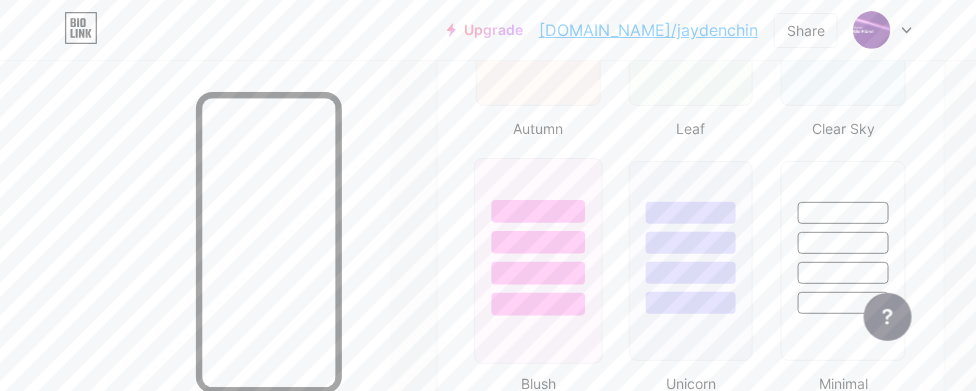 click at bounding box center [538, 242] 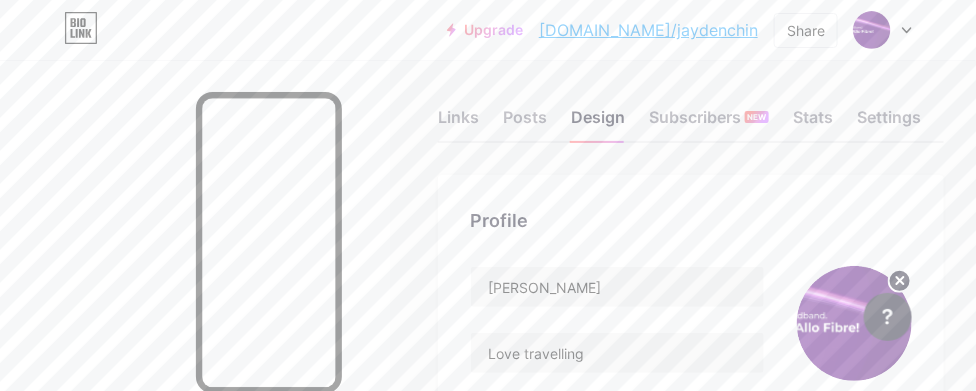 scroll, scrollTop: 0, scrollLeft: 0, axis: both 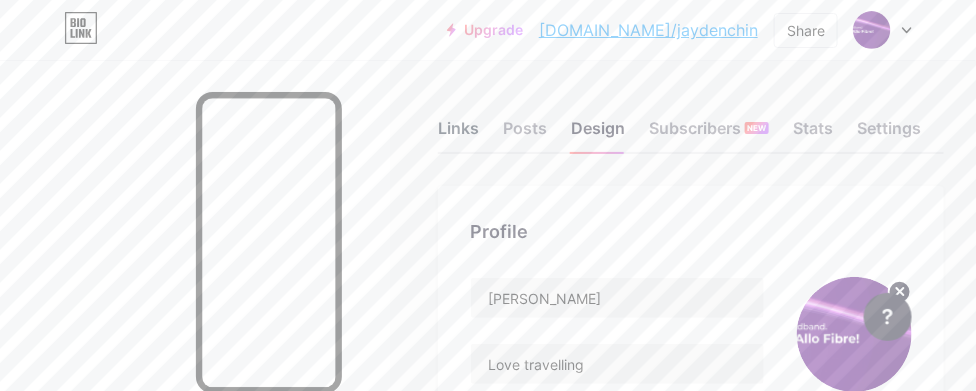 click on "Links" at bounding box center [458, 134] 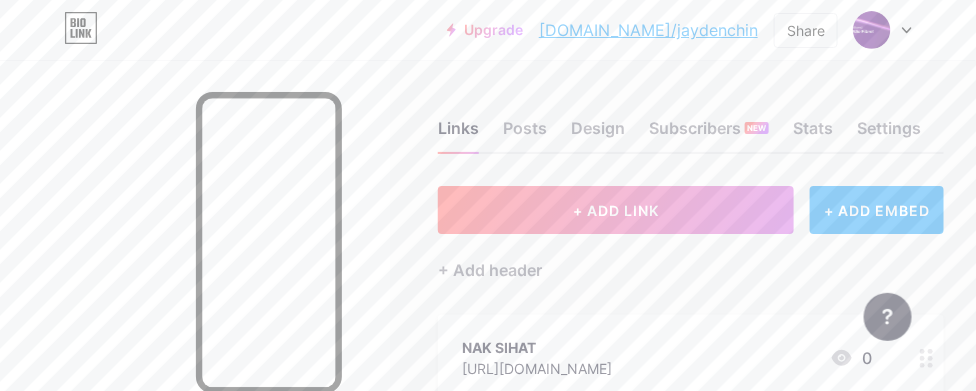 click 